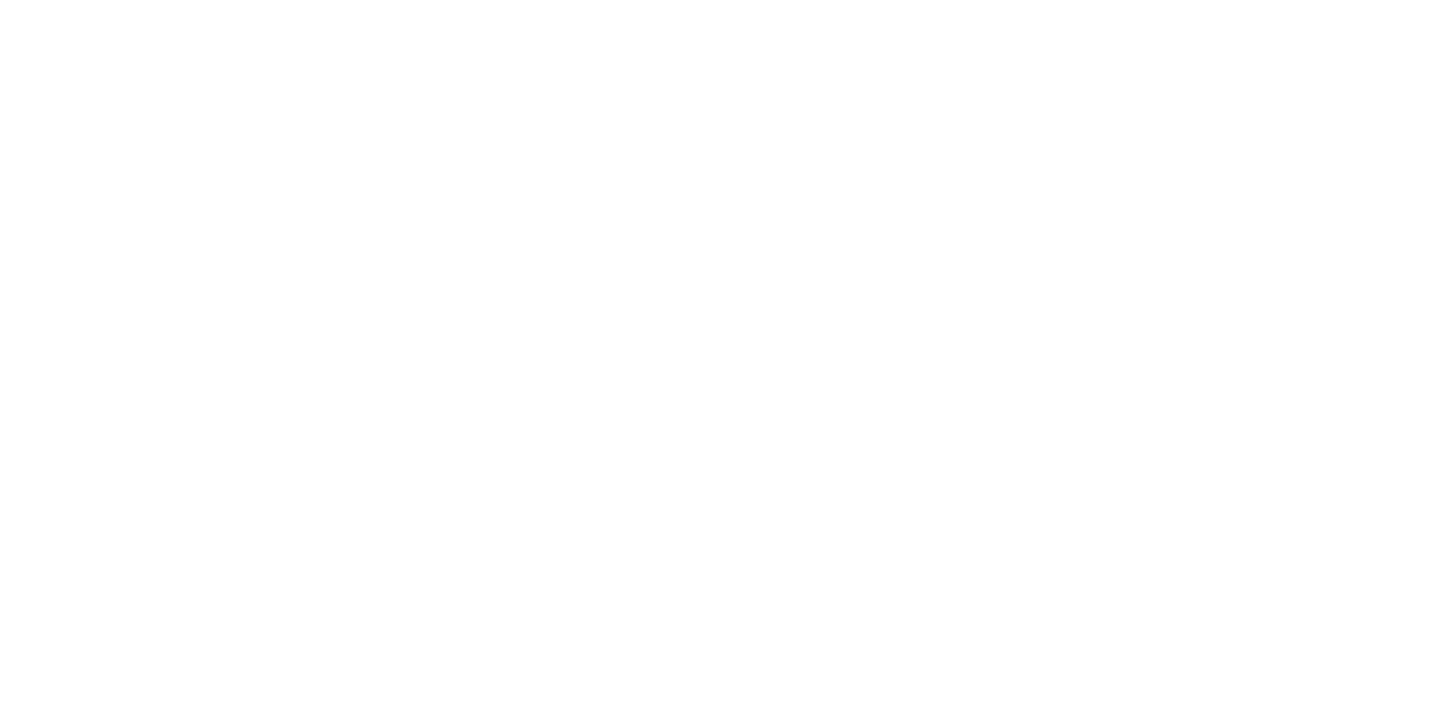 scroll, scrollTop: 0, scrollLeft: 0, axis: both 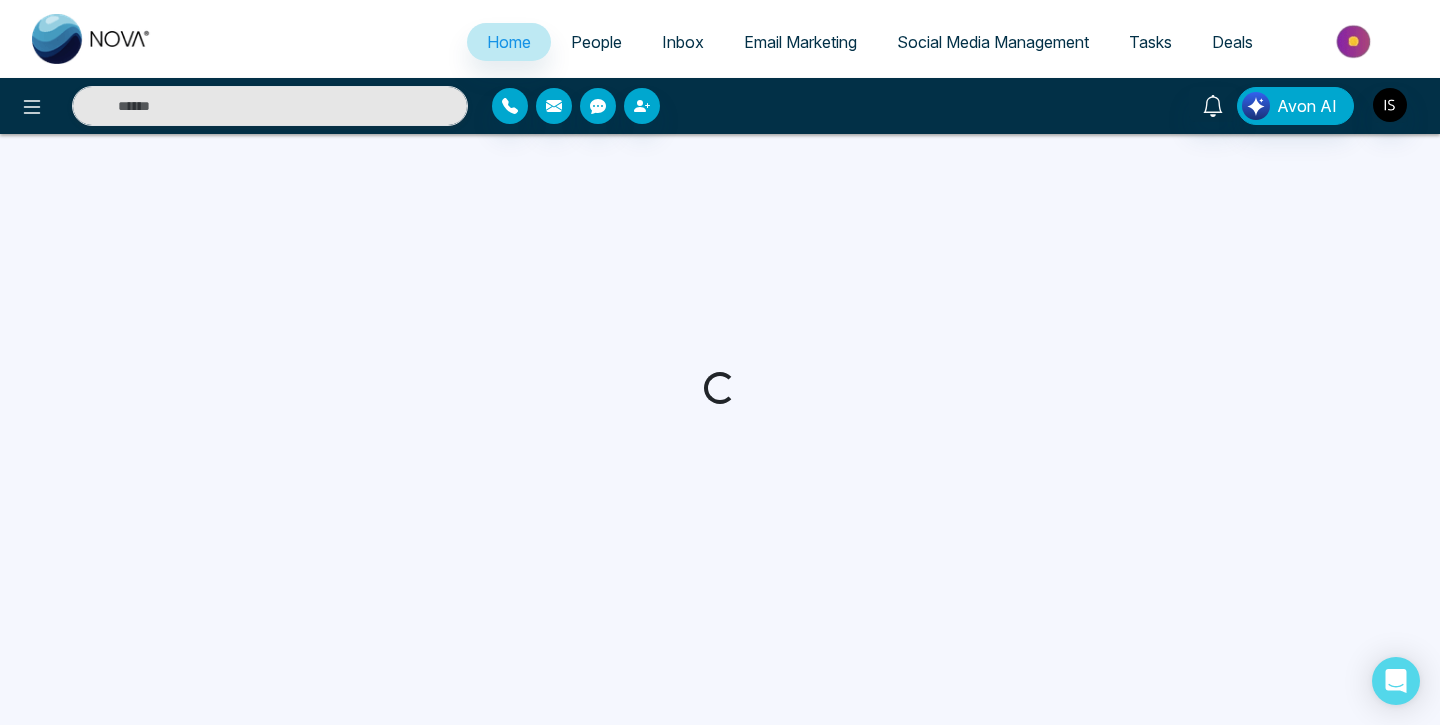 select on "*" 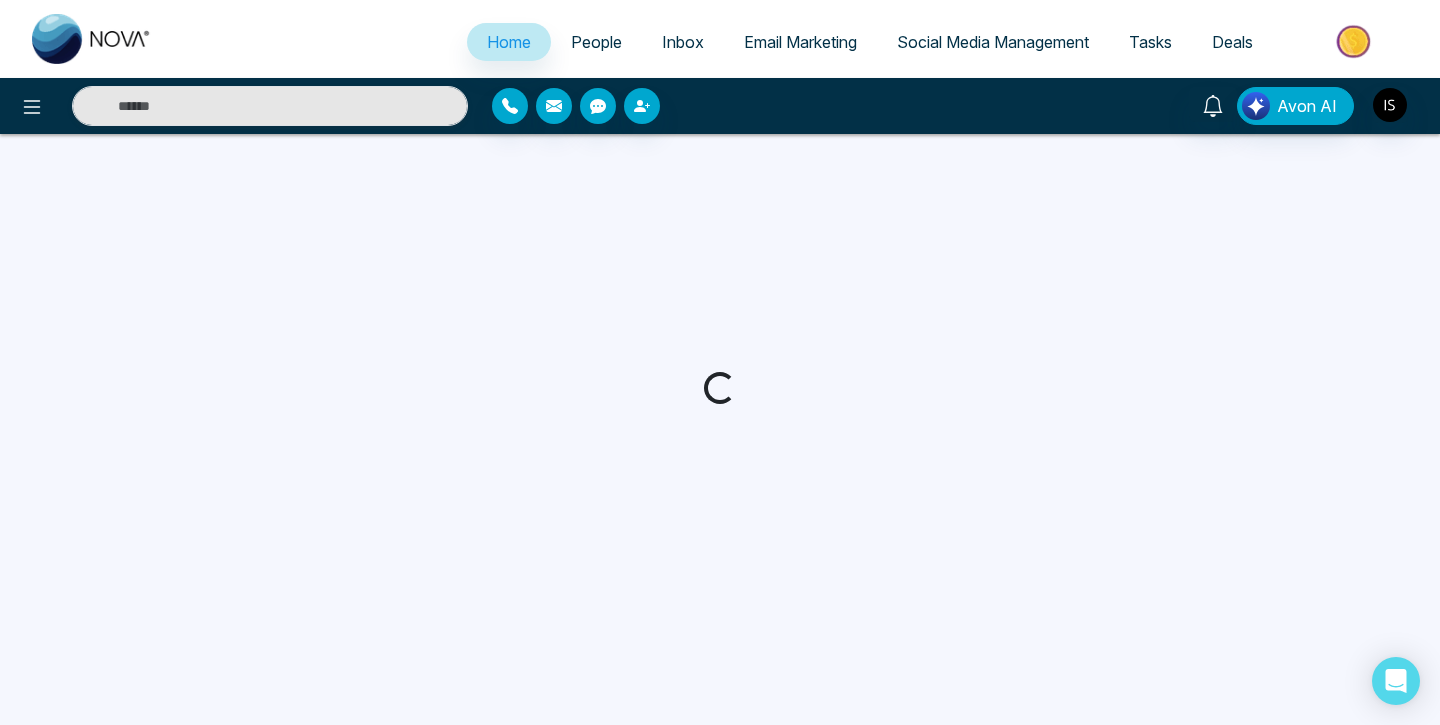 select on "*" 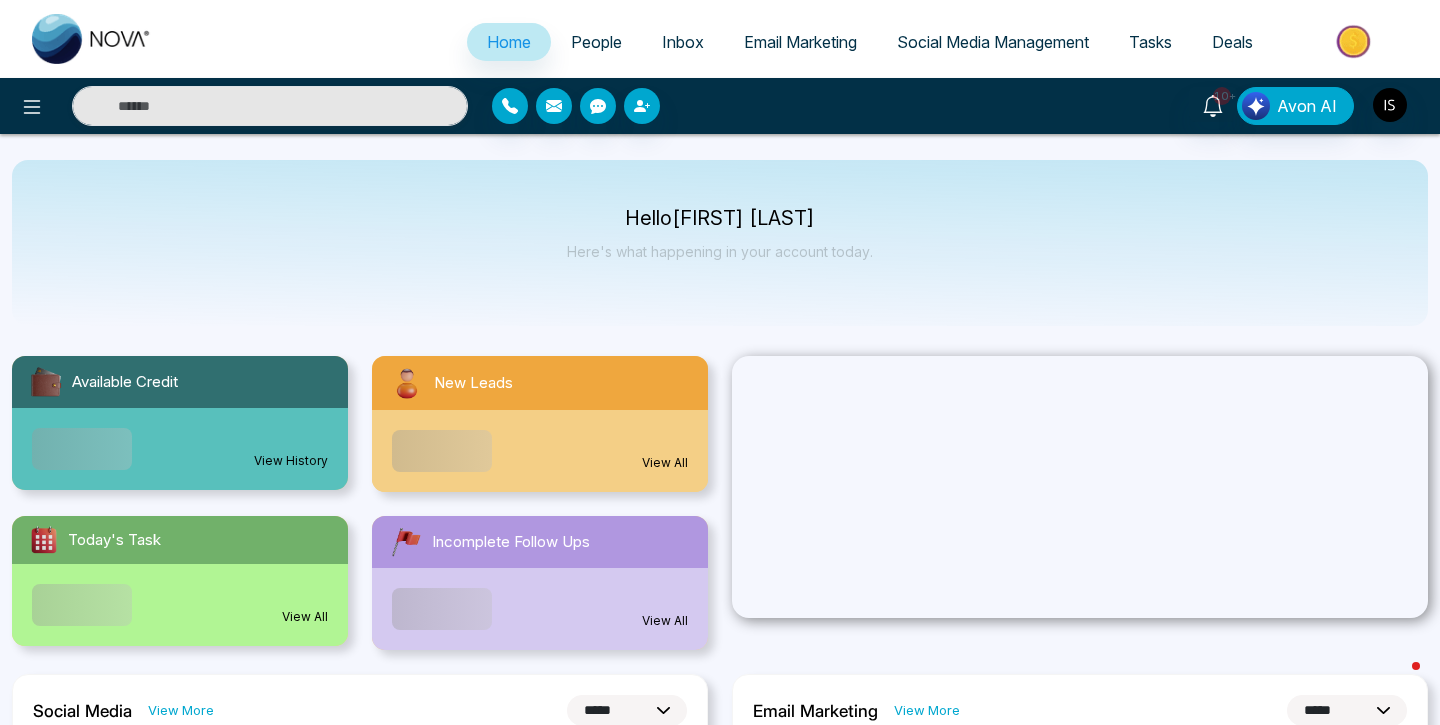 click on "People" at bounding box center (596, 42) 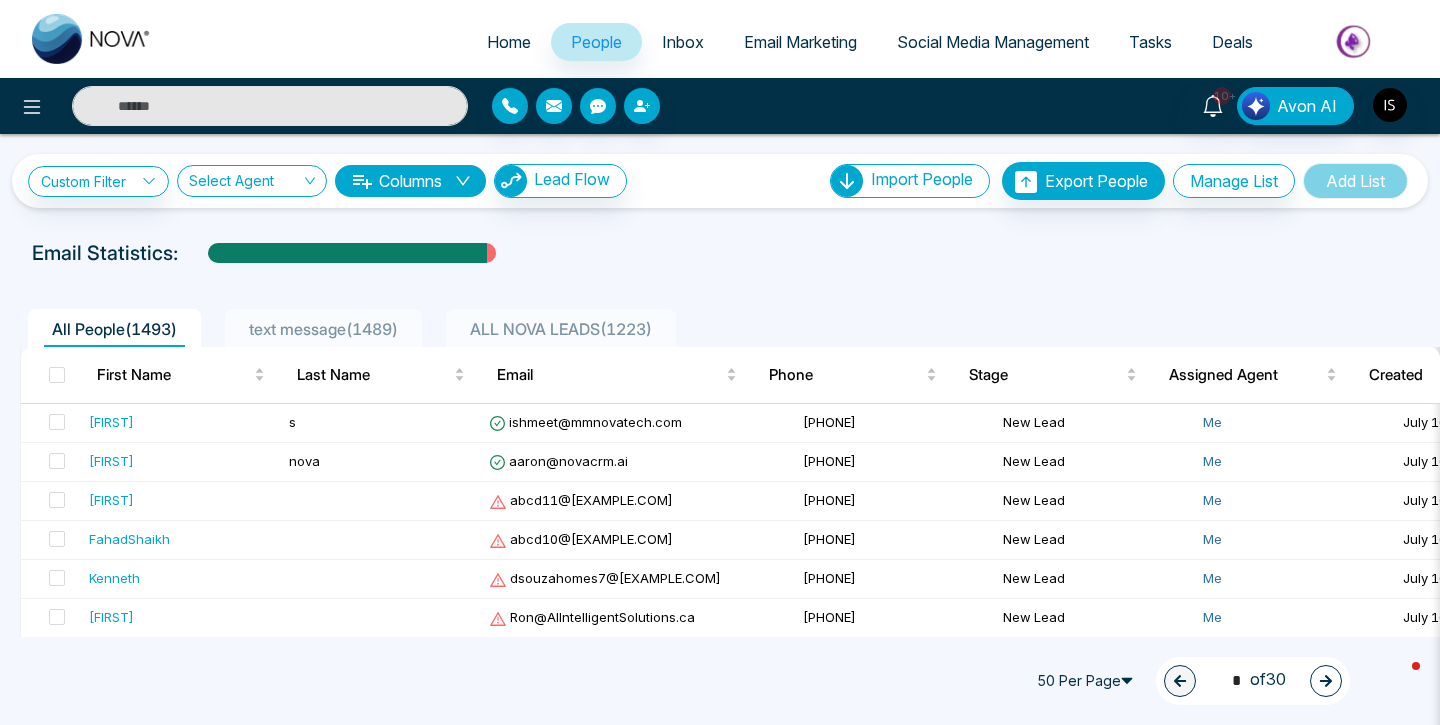 click at bounding box center [245, 185] 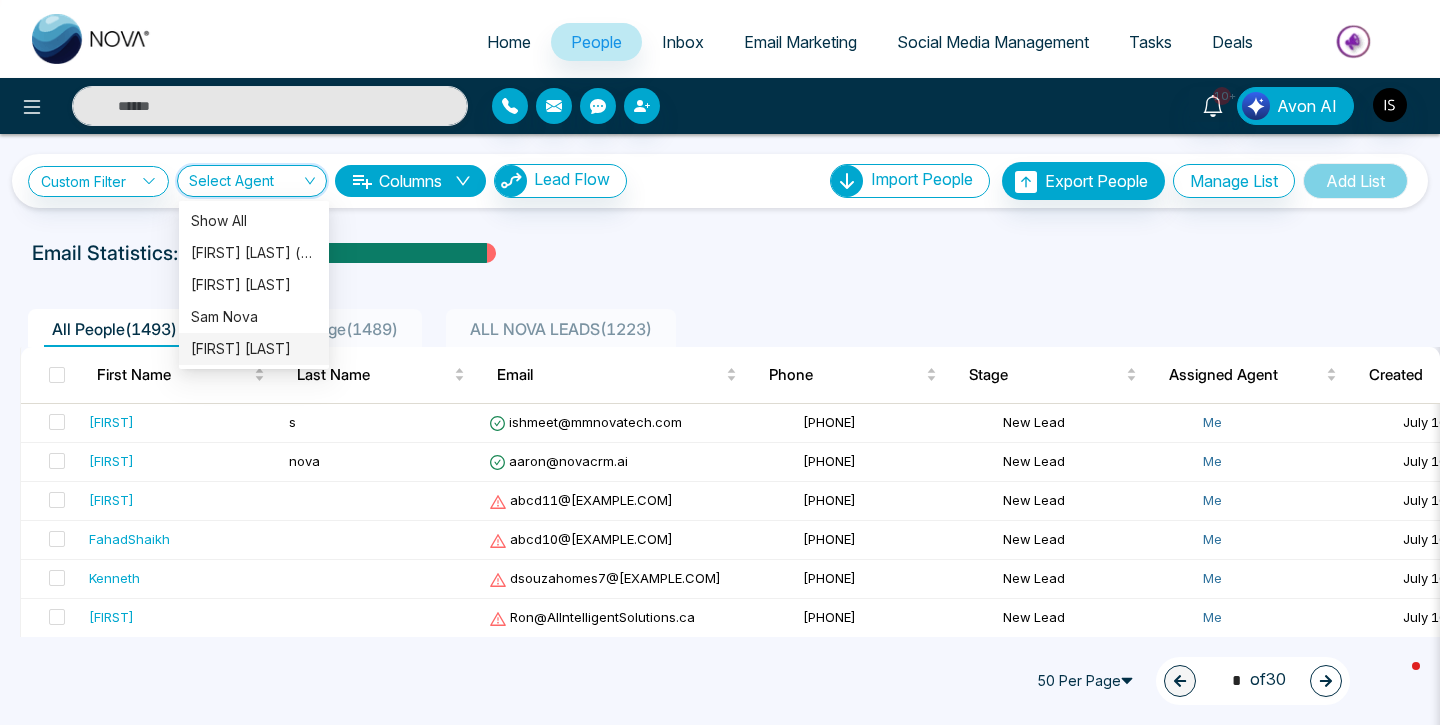 click on "[FIRST] [LAST]" at bounding box center (254, 349) 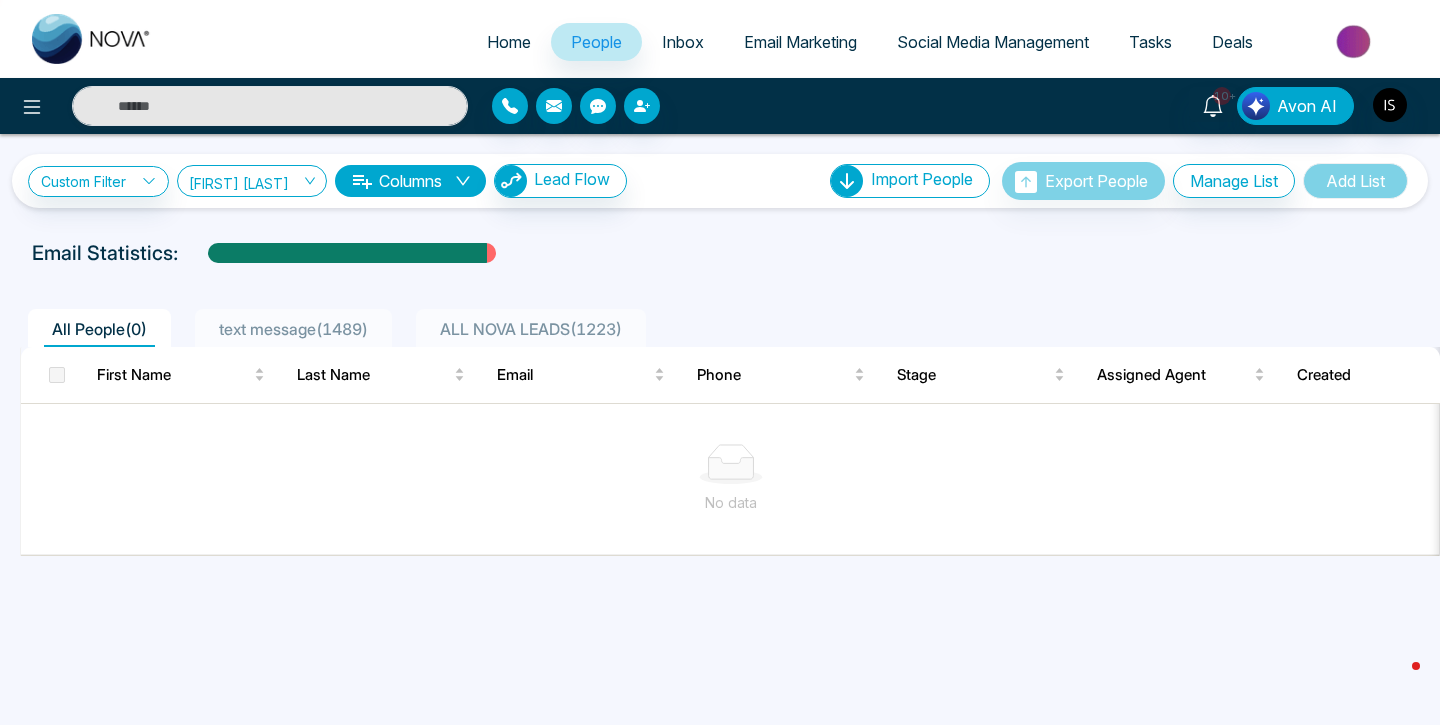 click on "ALL NOVA LEADS  ( [NUMBER] )" at bounding box center (531, 329) 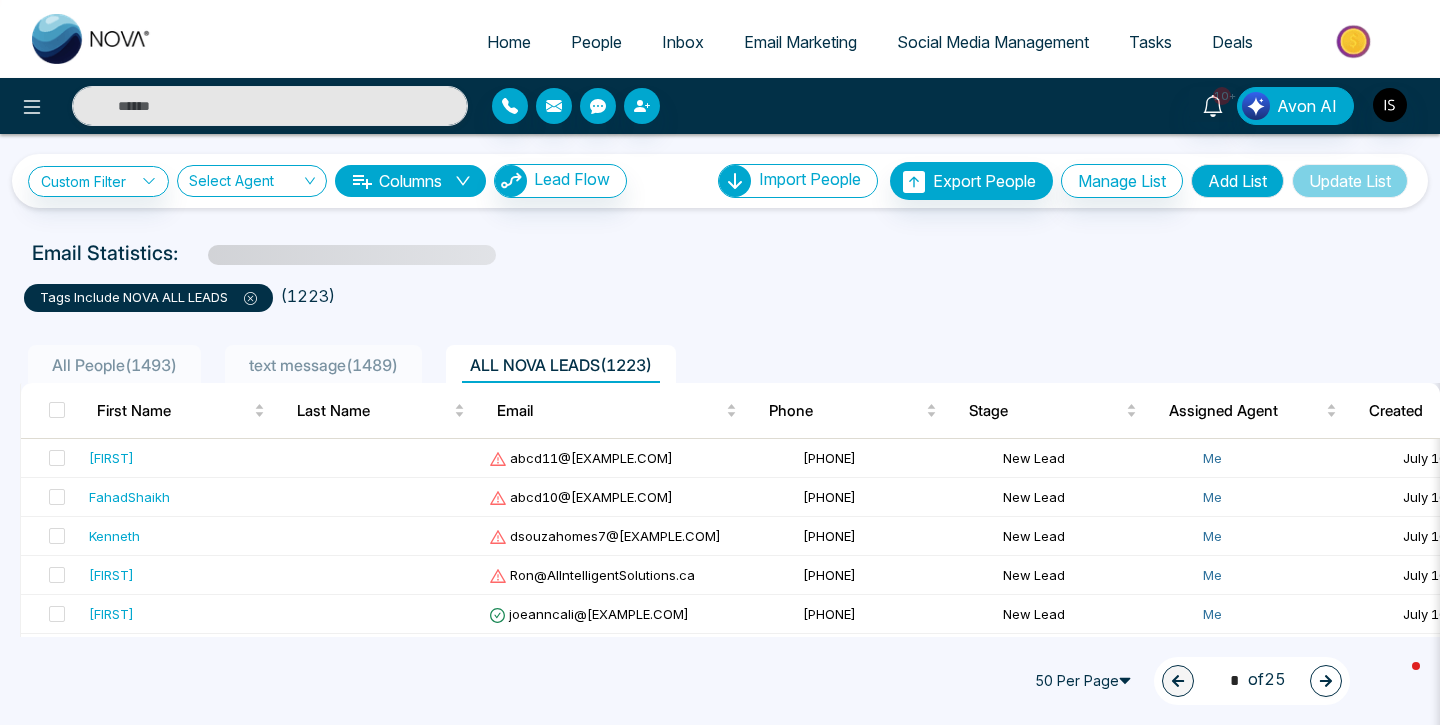 click on "All People  ( [NUMBER] ) text message  ( [NUMBER] ) ALL NOVA LEADS  ( [NUMBER] )" at bounding box center (720, 357) 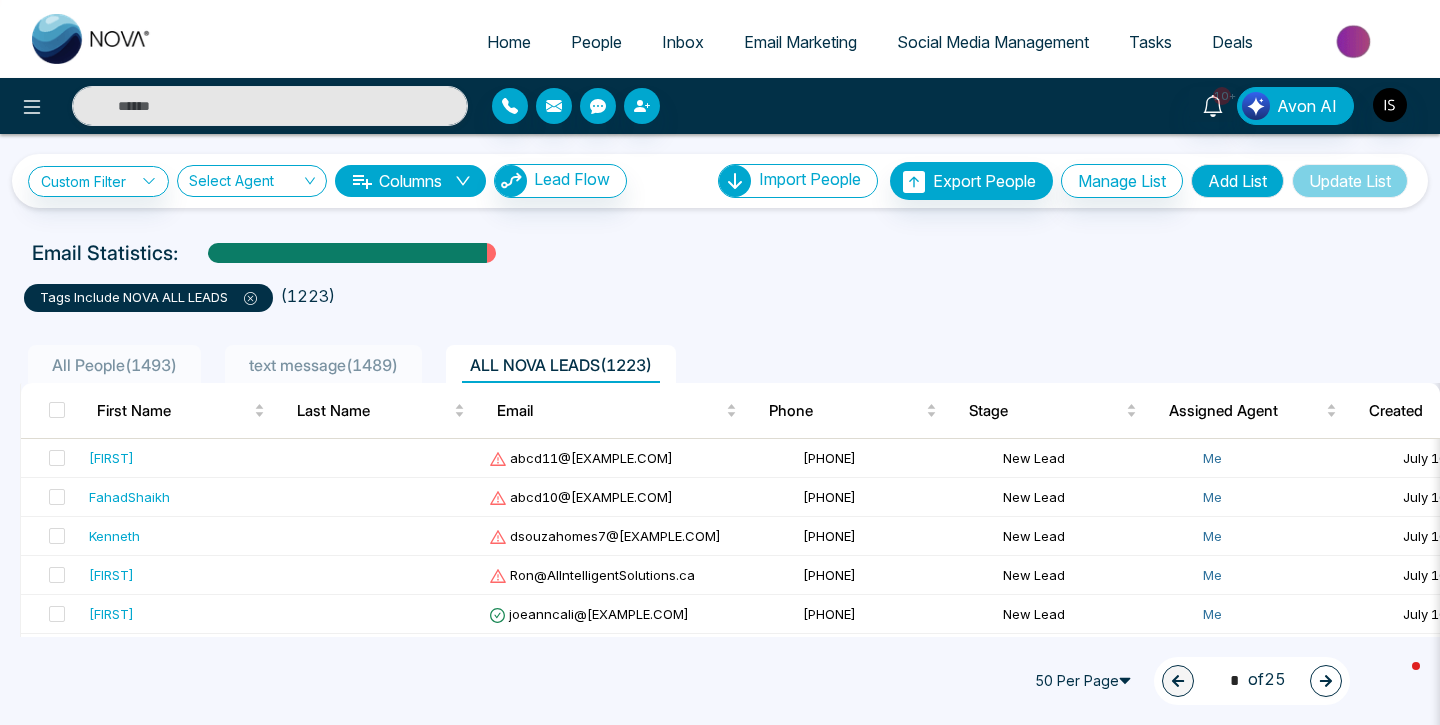 click on "text message  ( 1489 )" at bounding box center (323, 365) 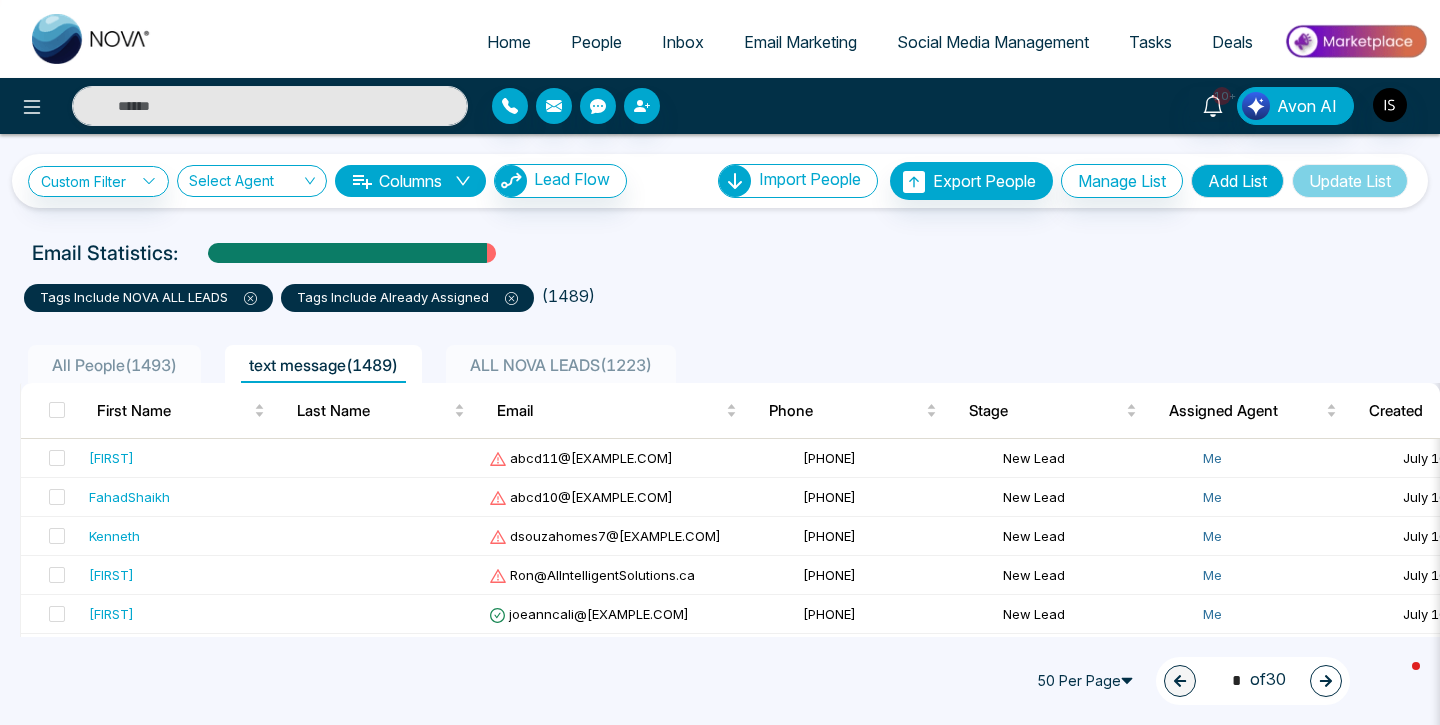 click on "All People  ( [NUMBER] )" at bounding box center (114, 365) 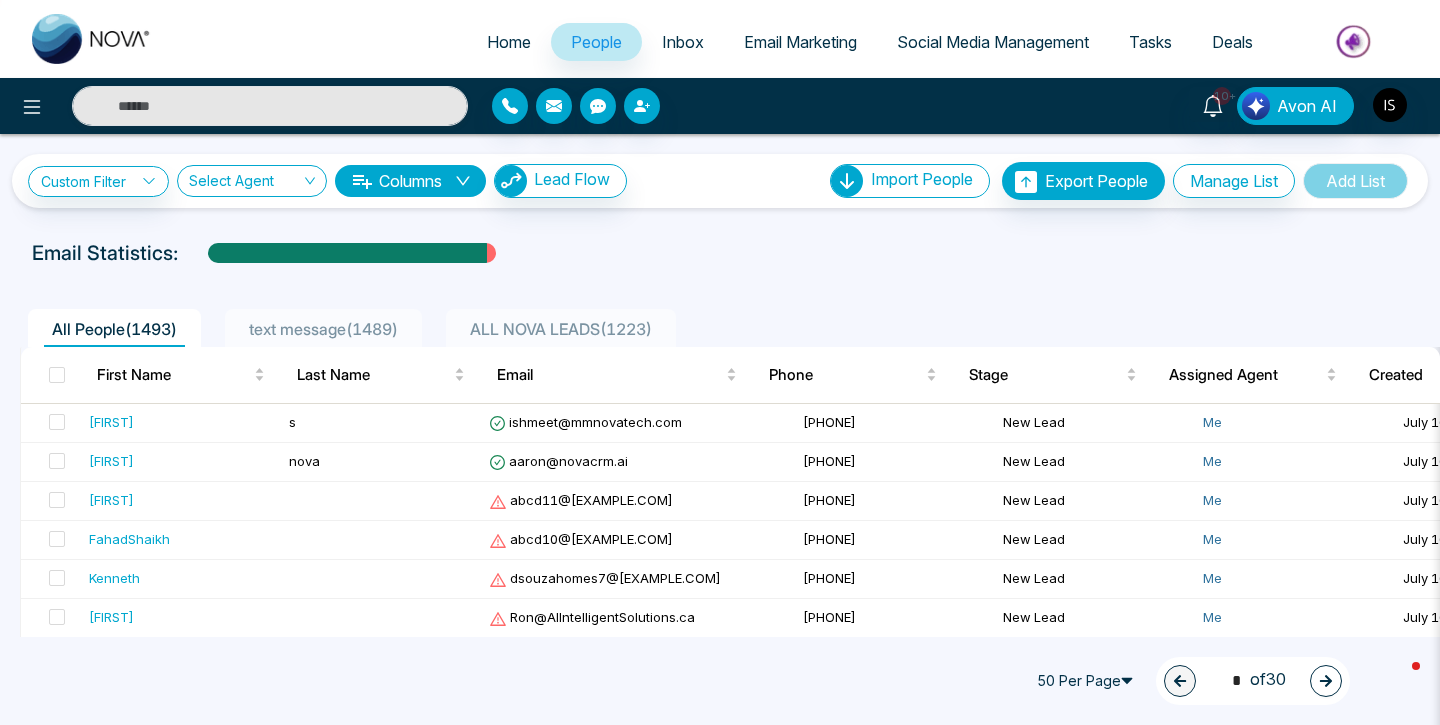 click on "Home" at bounding box center (509, 42) 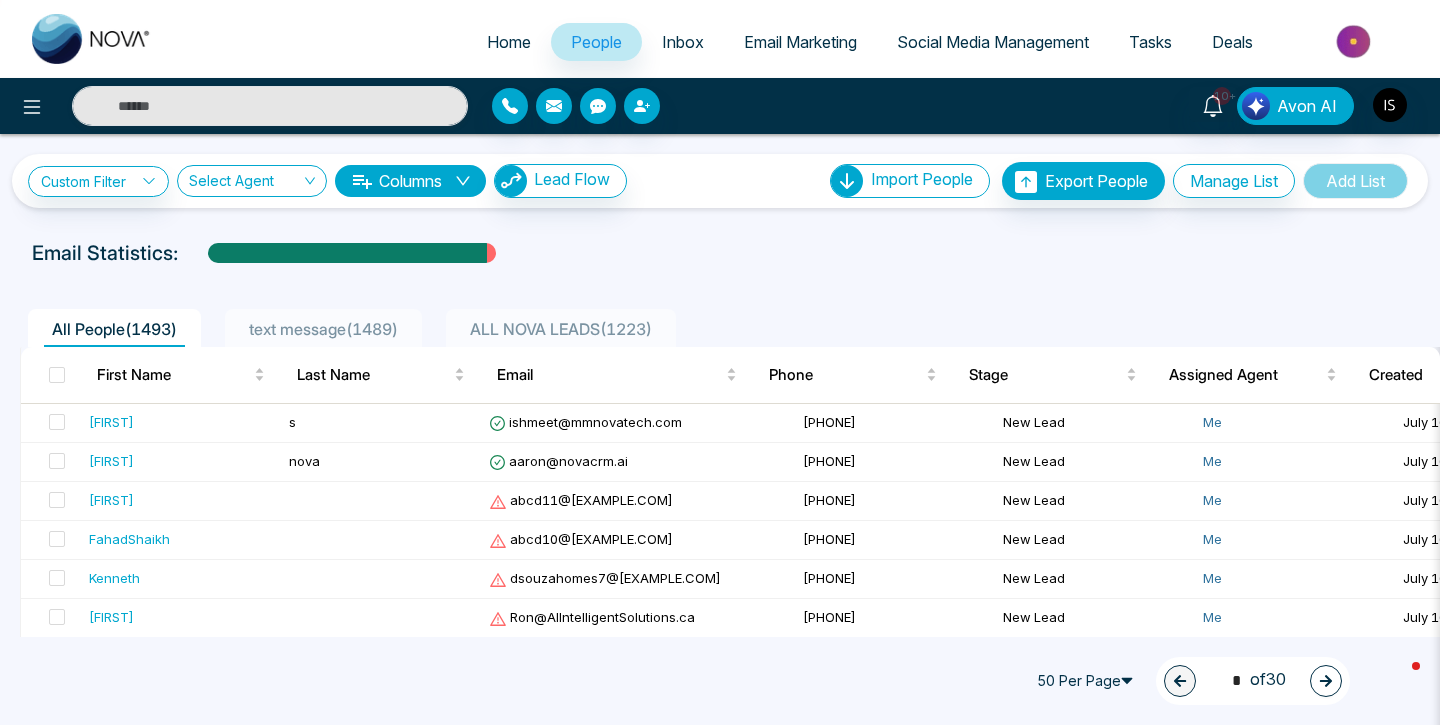 select on "*" 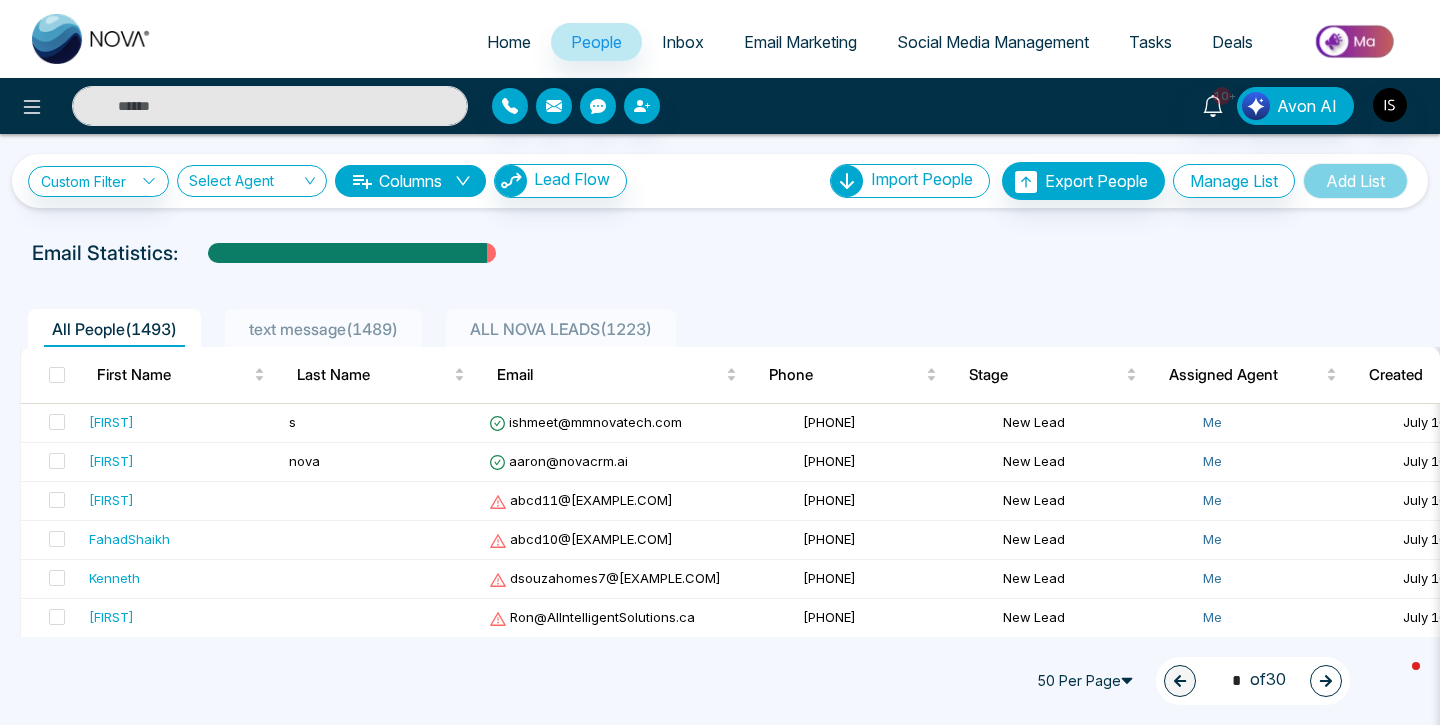 select on "*" 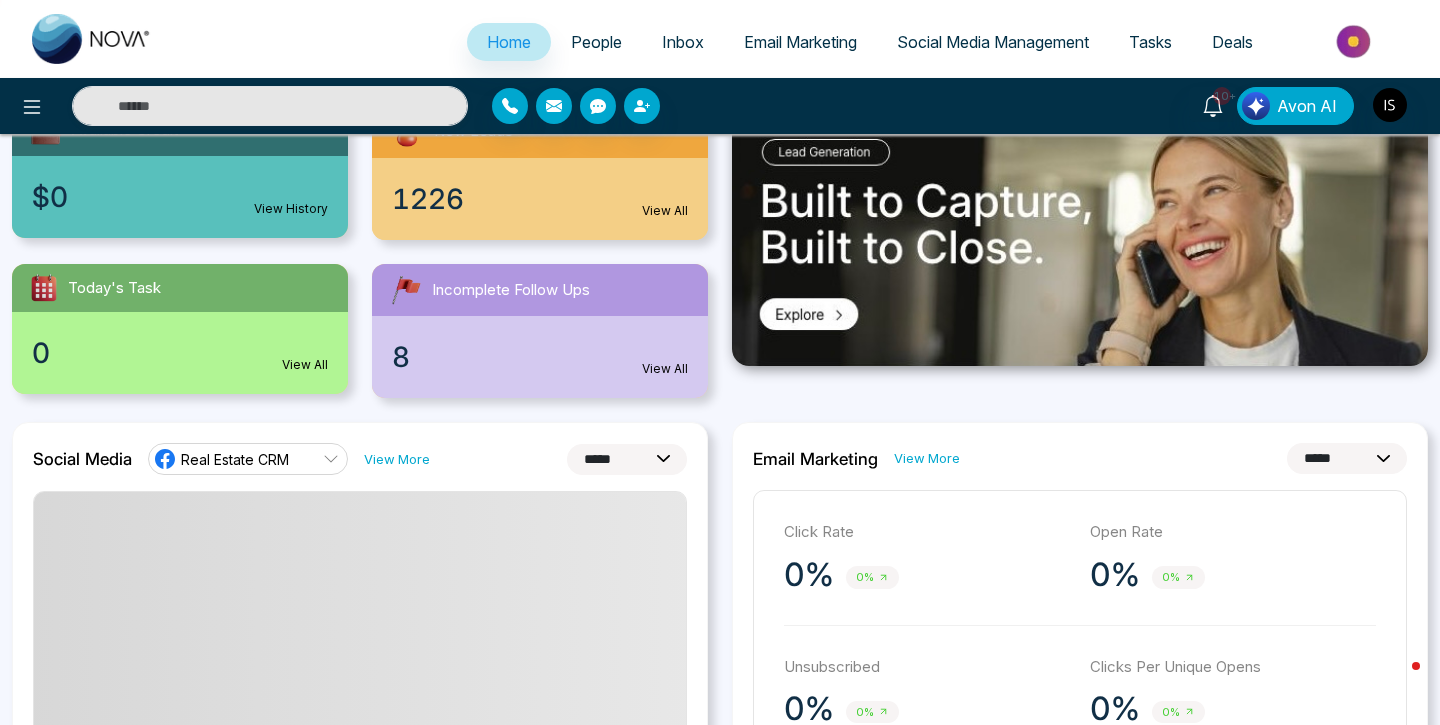 scroll, scrollTop: 260, scrollLeft: 0, axis: vertical 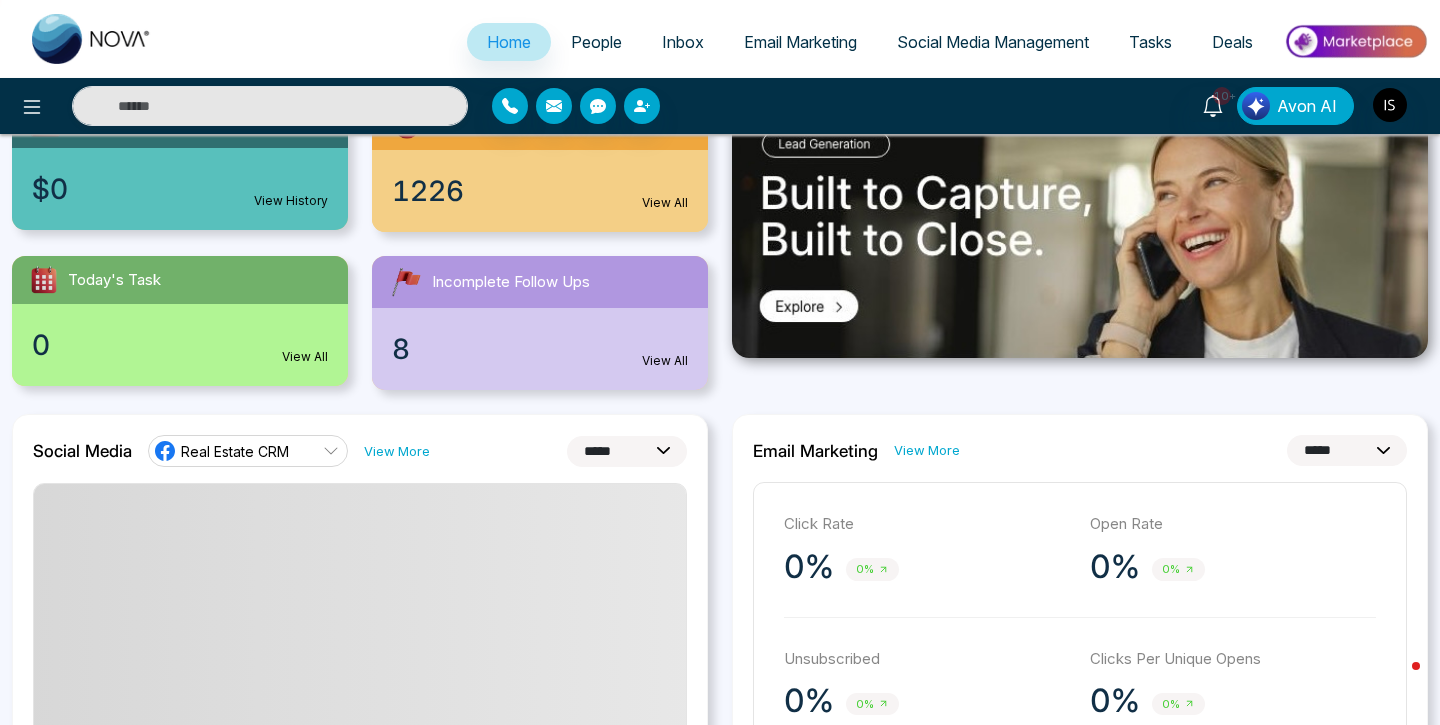 click on "8 View All" at bounding box center [540, 349] 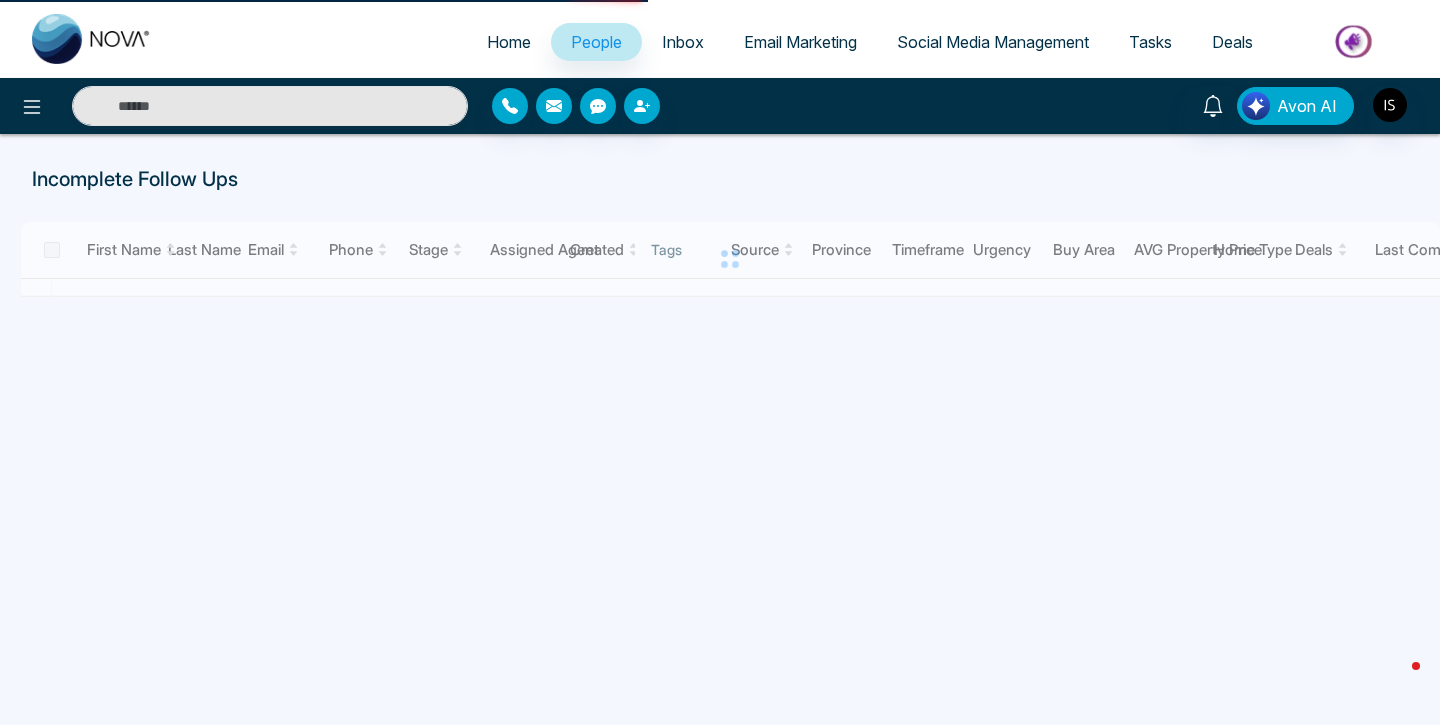 scroll, scrollTop: 0, scrollLeft: 0, axis: both 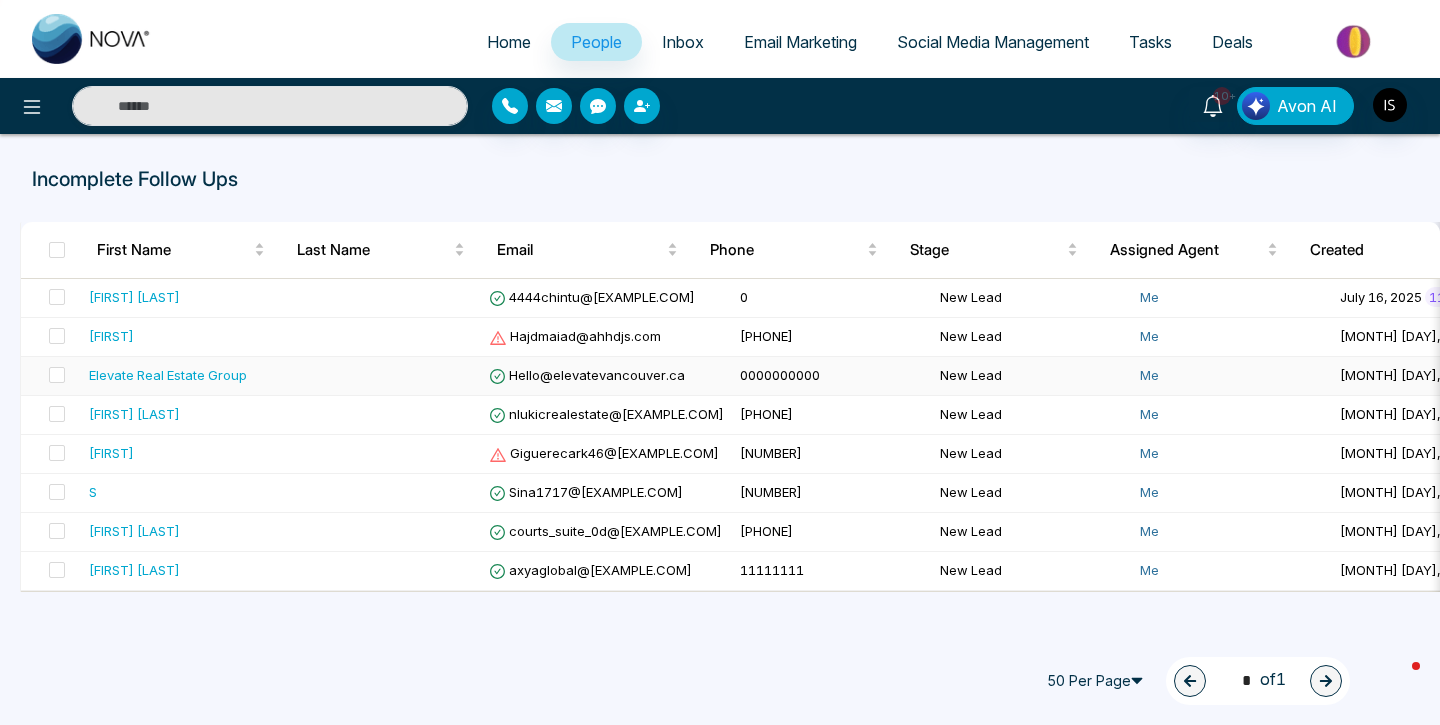 click at bounding box center (381, 376) 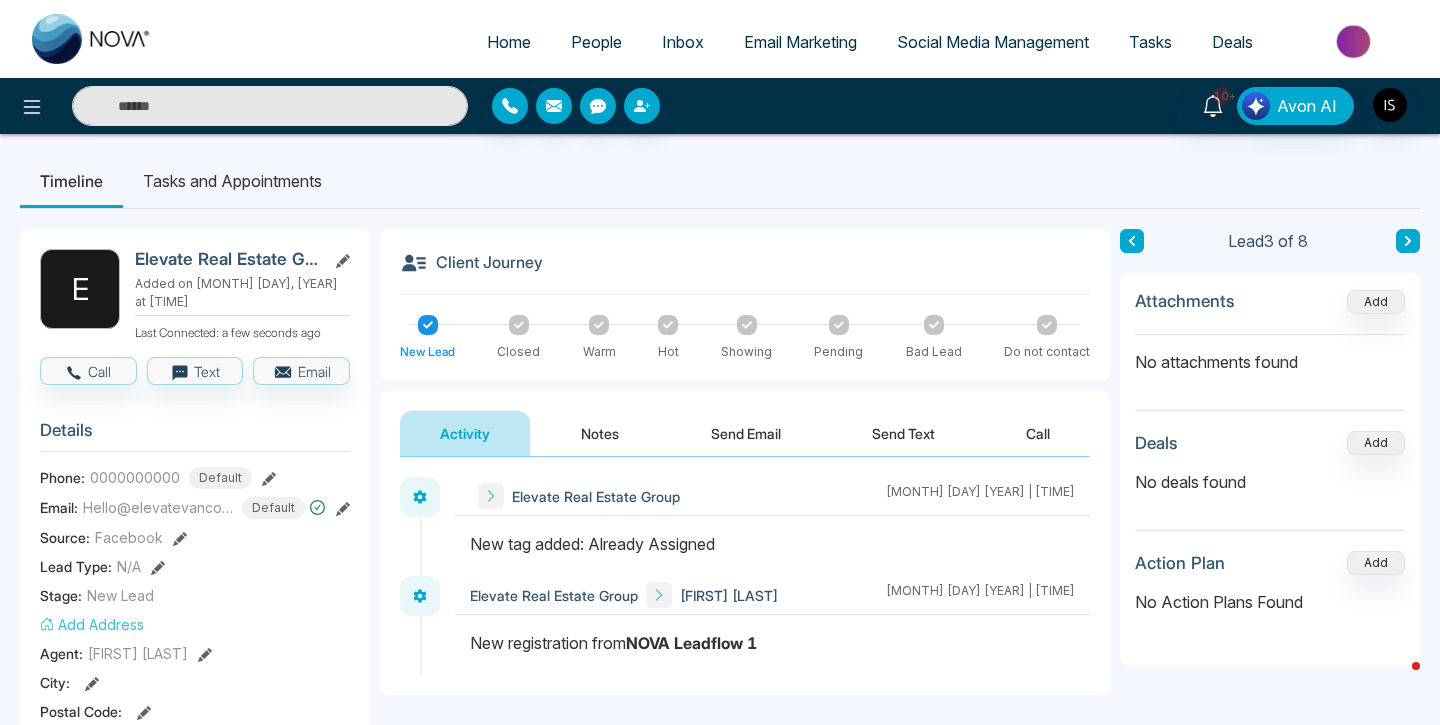 click on "Home" at bounding box center (509, 42) 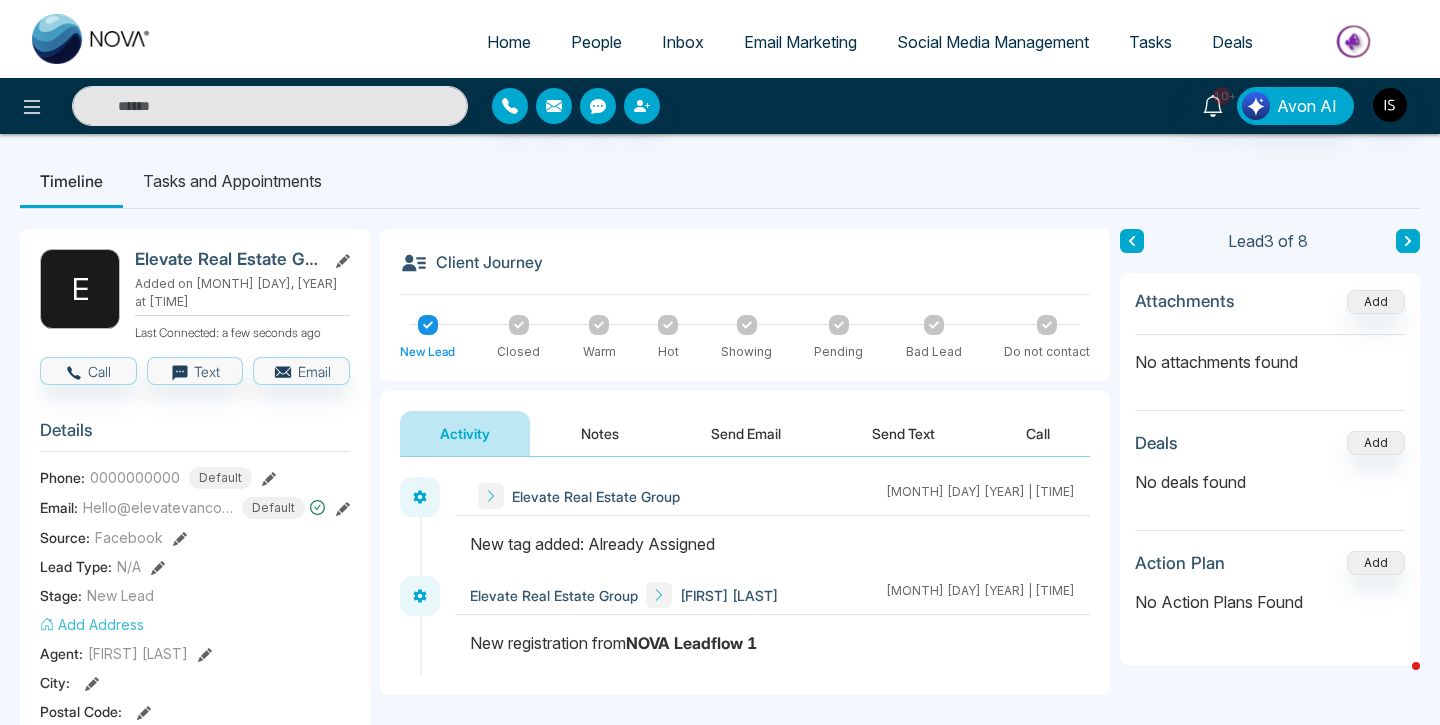 select on "*" 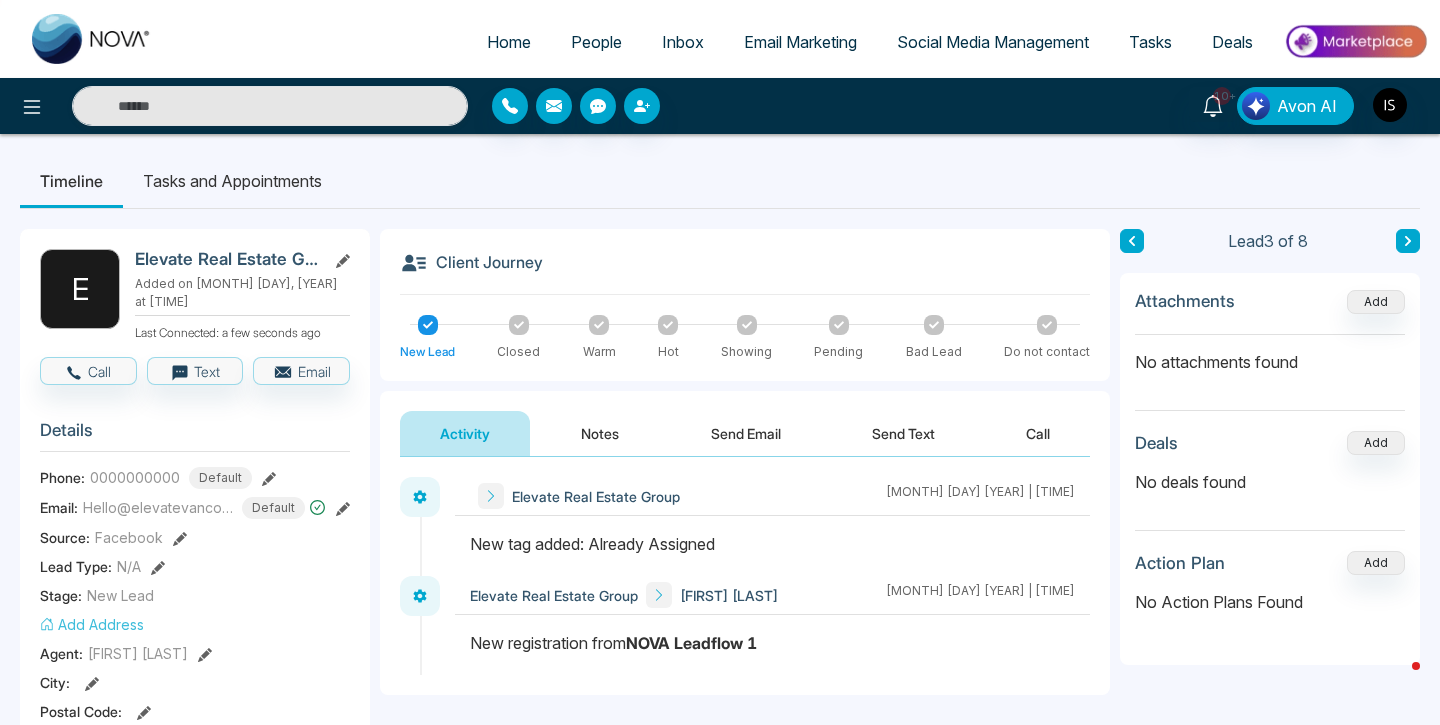 select on "*" 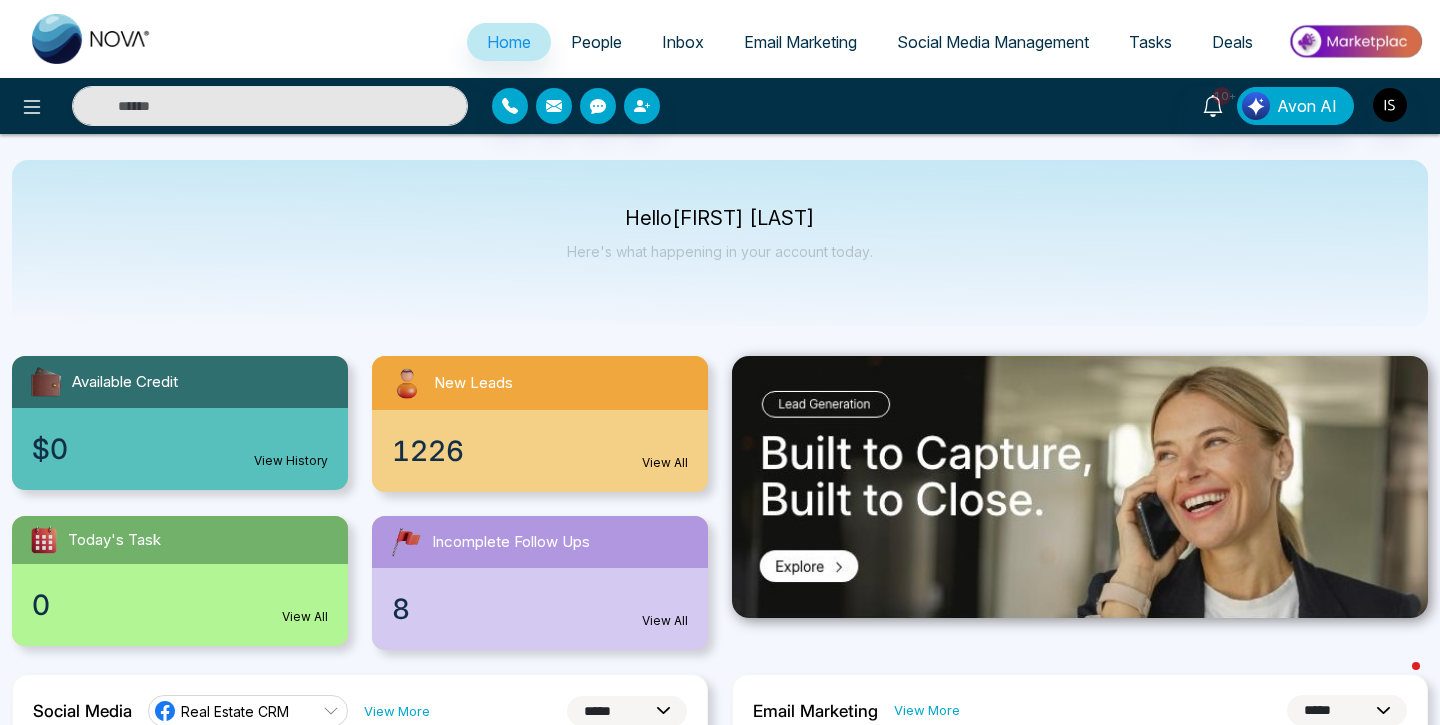click on "8 View All" at bounding box center (540, 609) 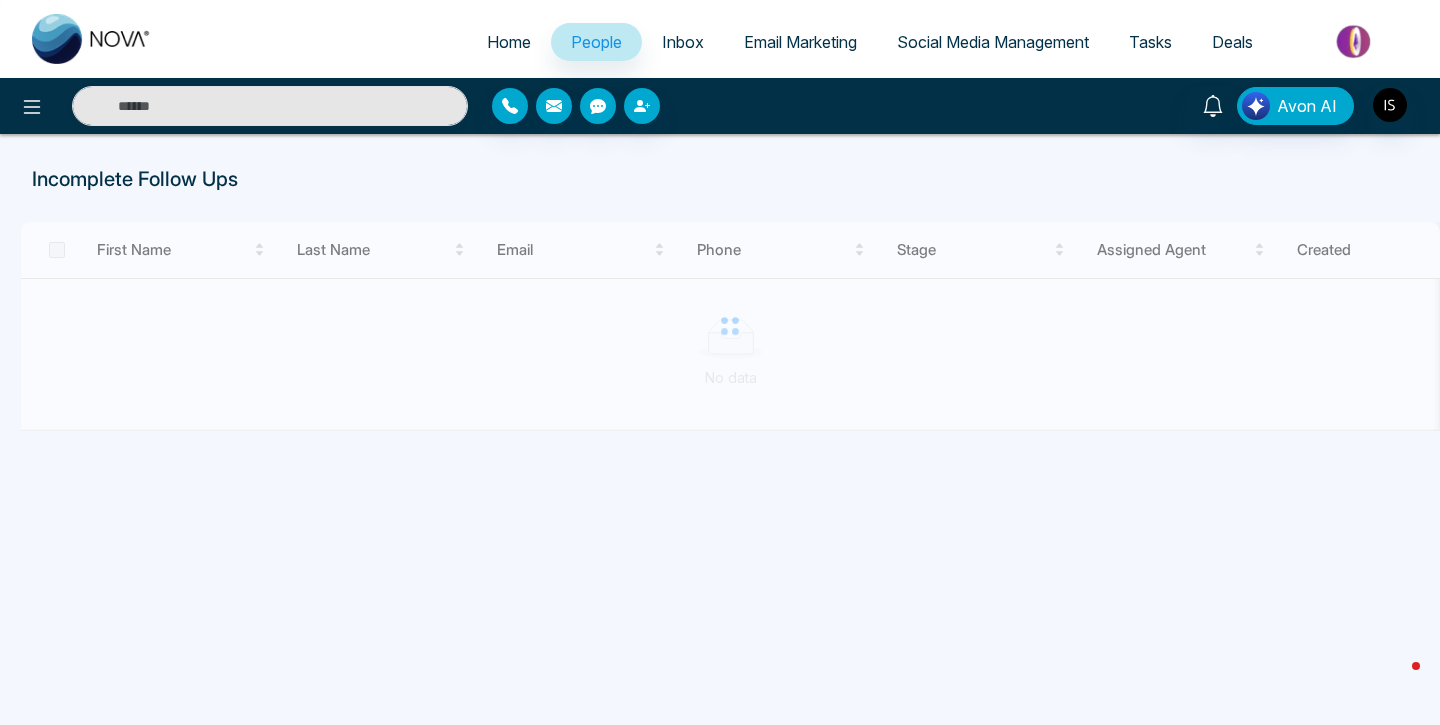 click on "Home" at bounding box center (509, 42) 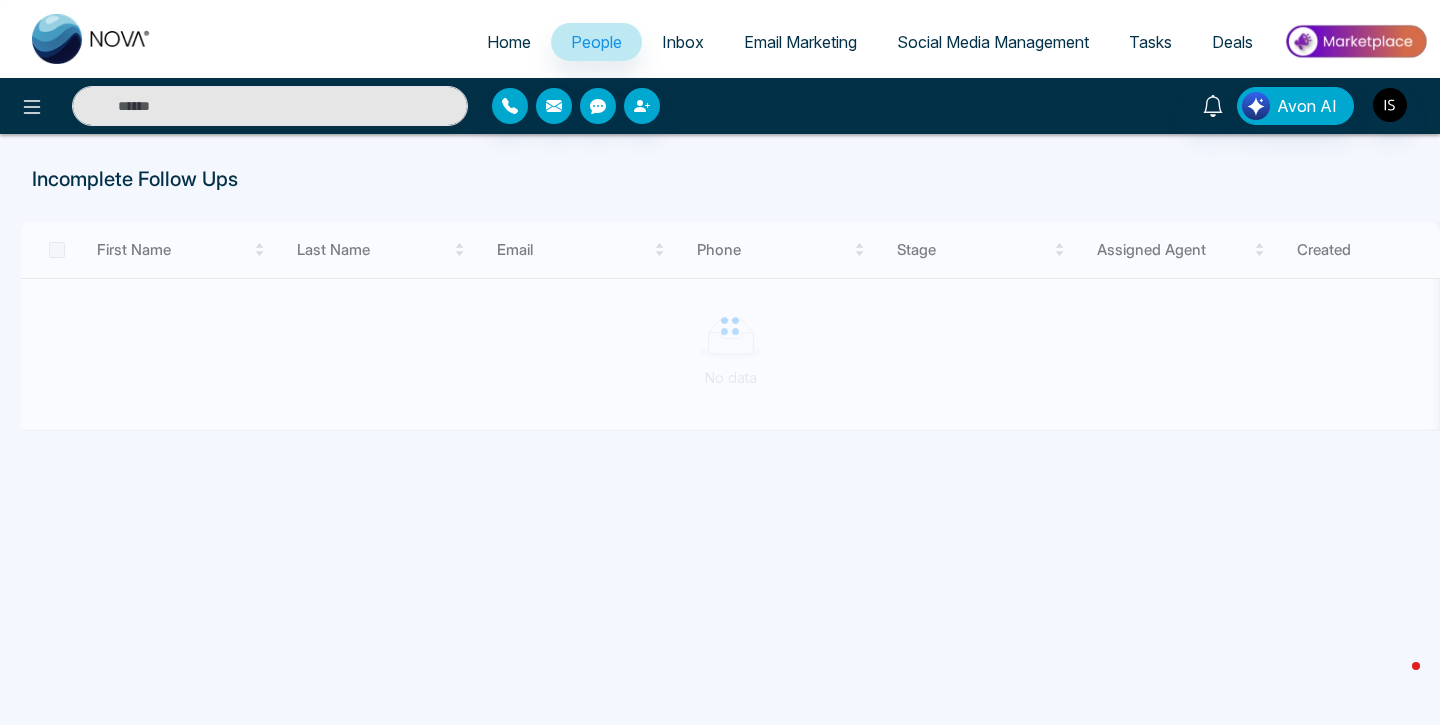 select on "*" 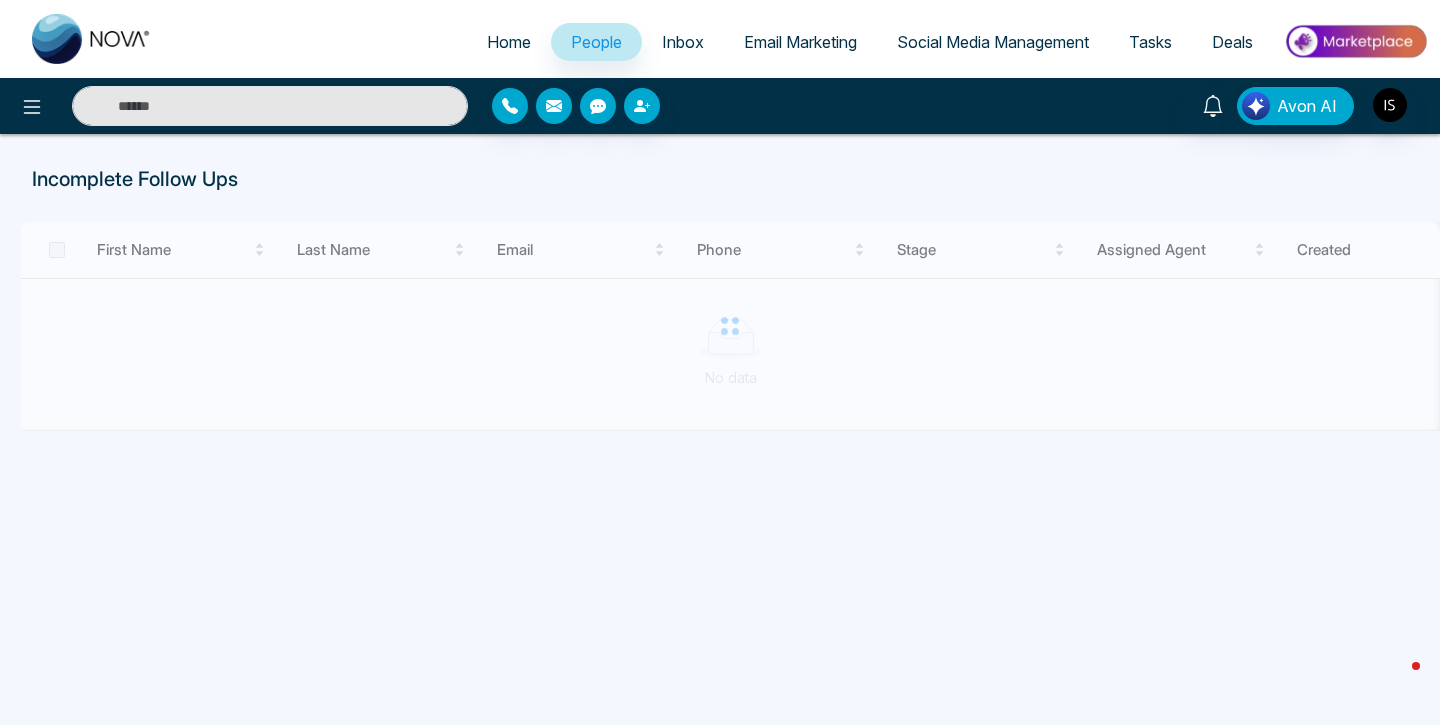 select on "*" 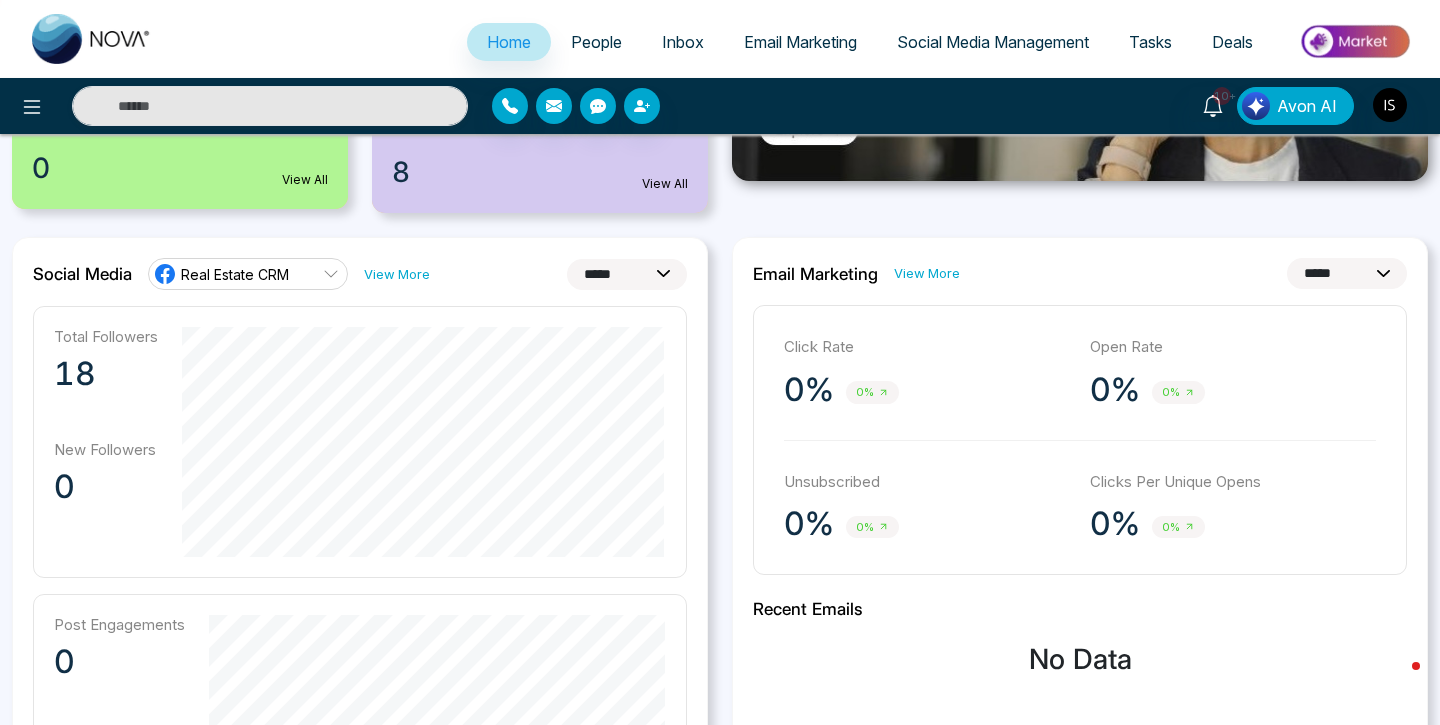 click on "18" at bounding box center (106, 374) 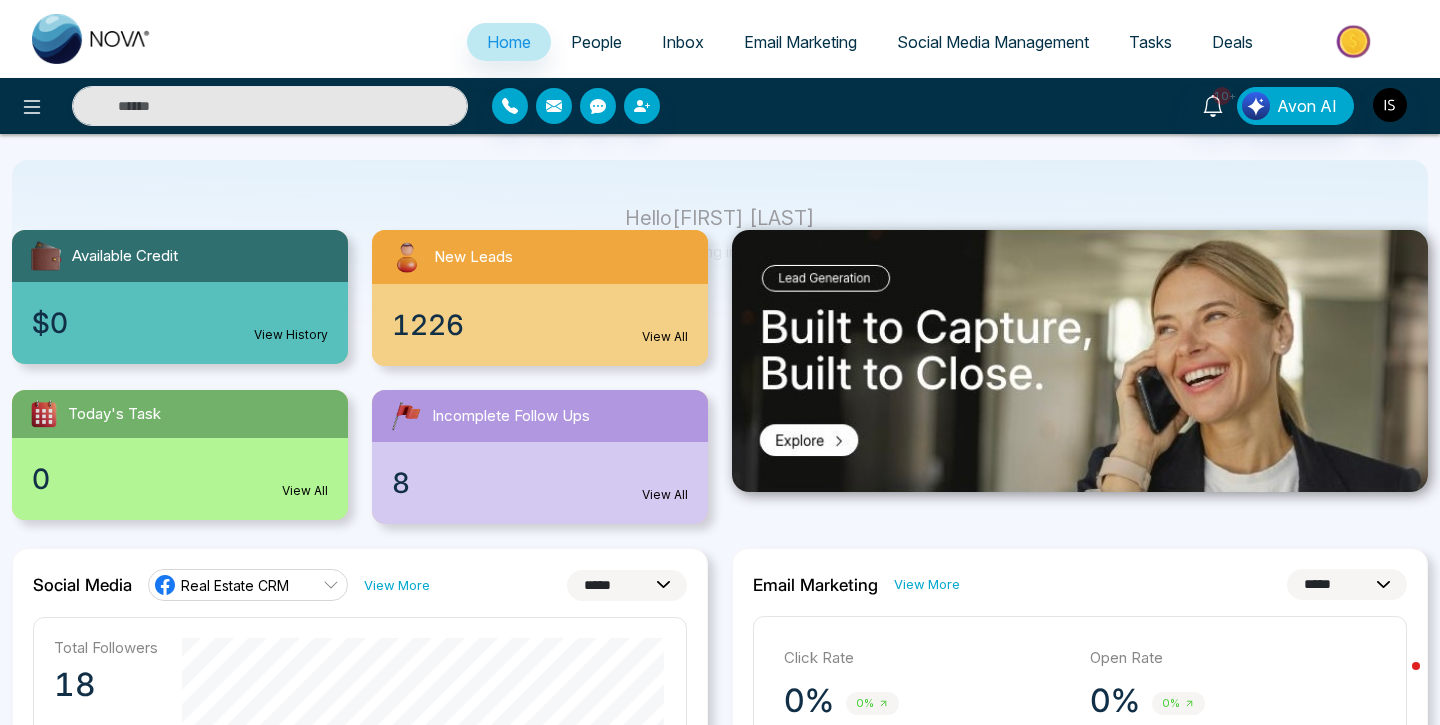 click on "People" at bounding box center [596, 42] 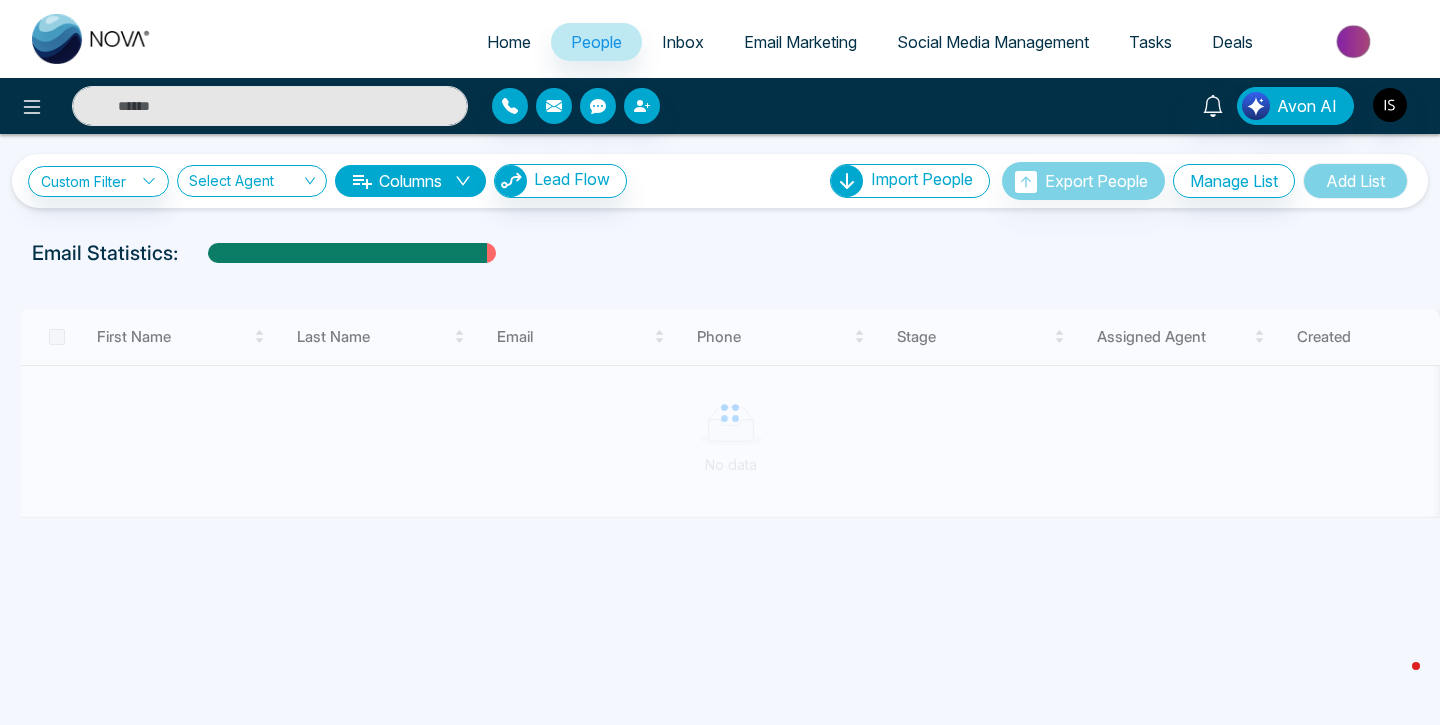 click on "Inbox" at bounding box center [683, 42] 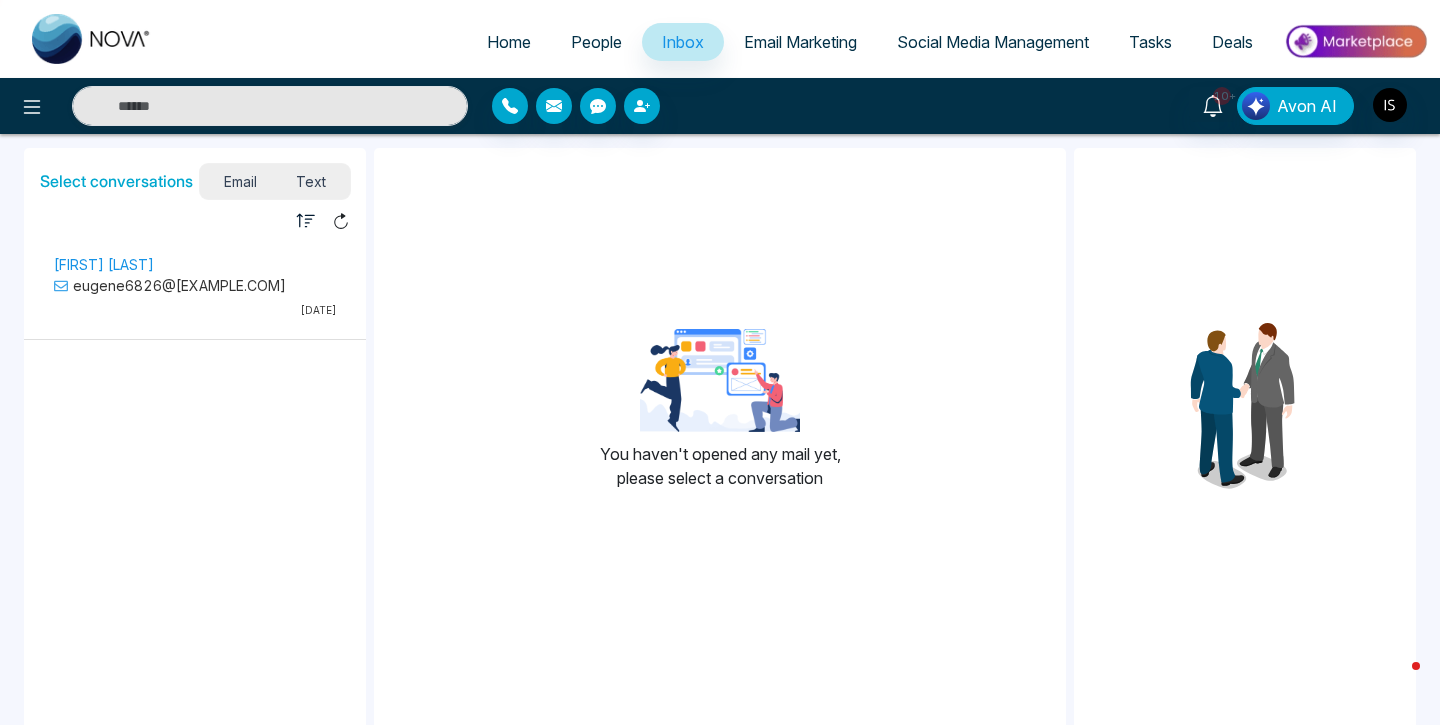 click on "eugene6826@[EXAMPLE.COM]" at bounding box center (195, 285) 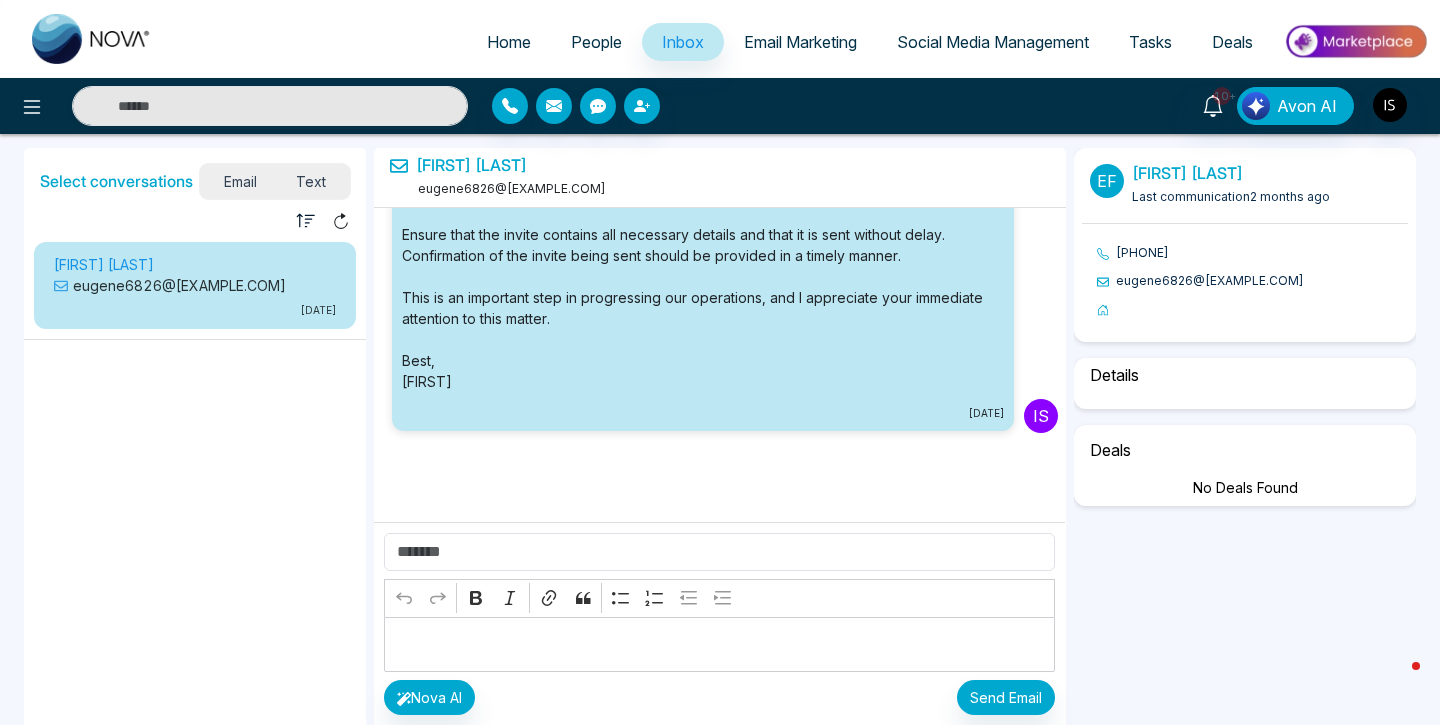 select on "*" 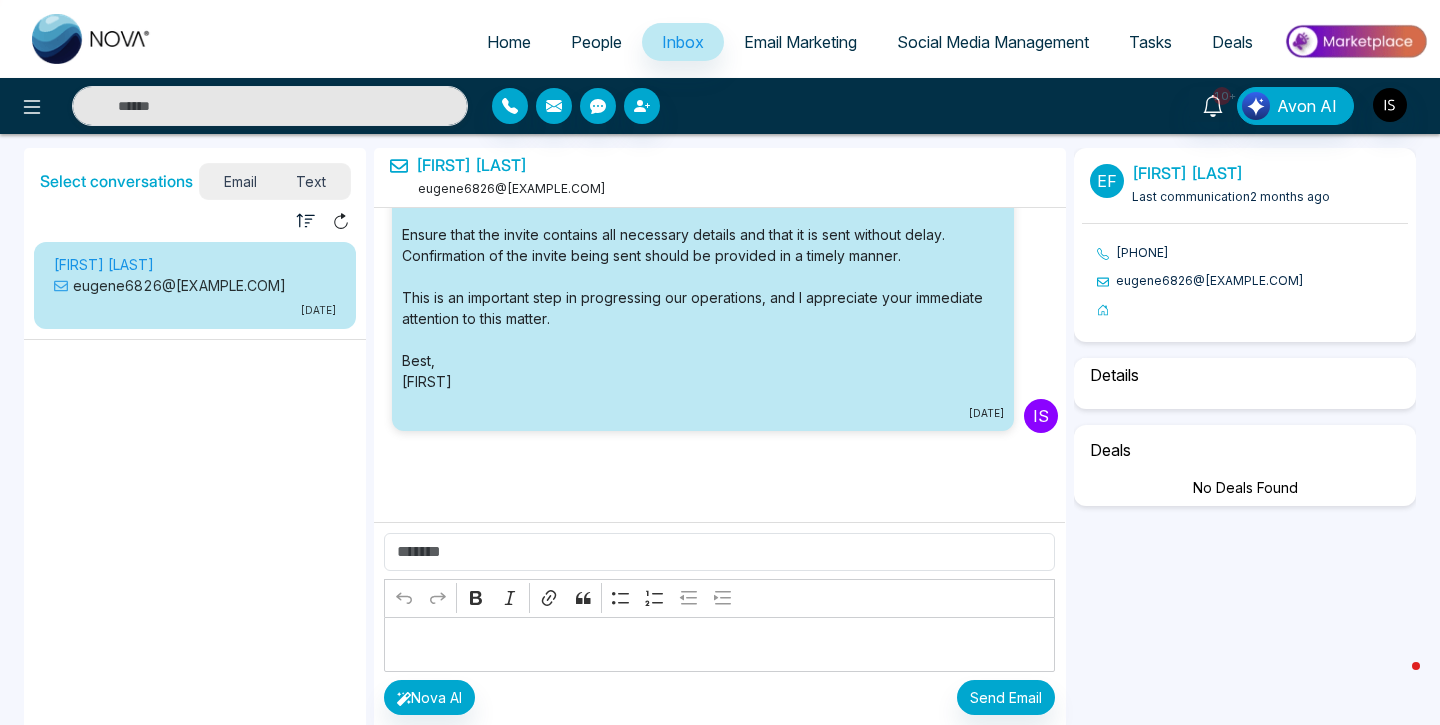 select on "******" 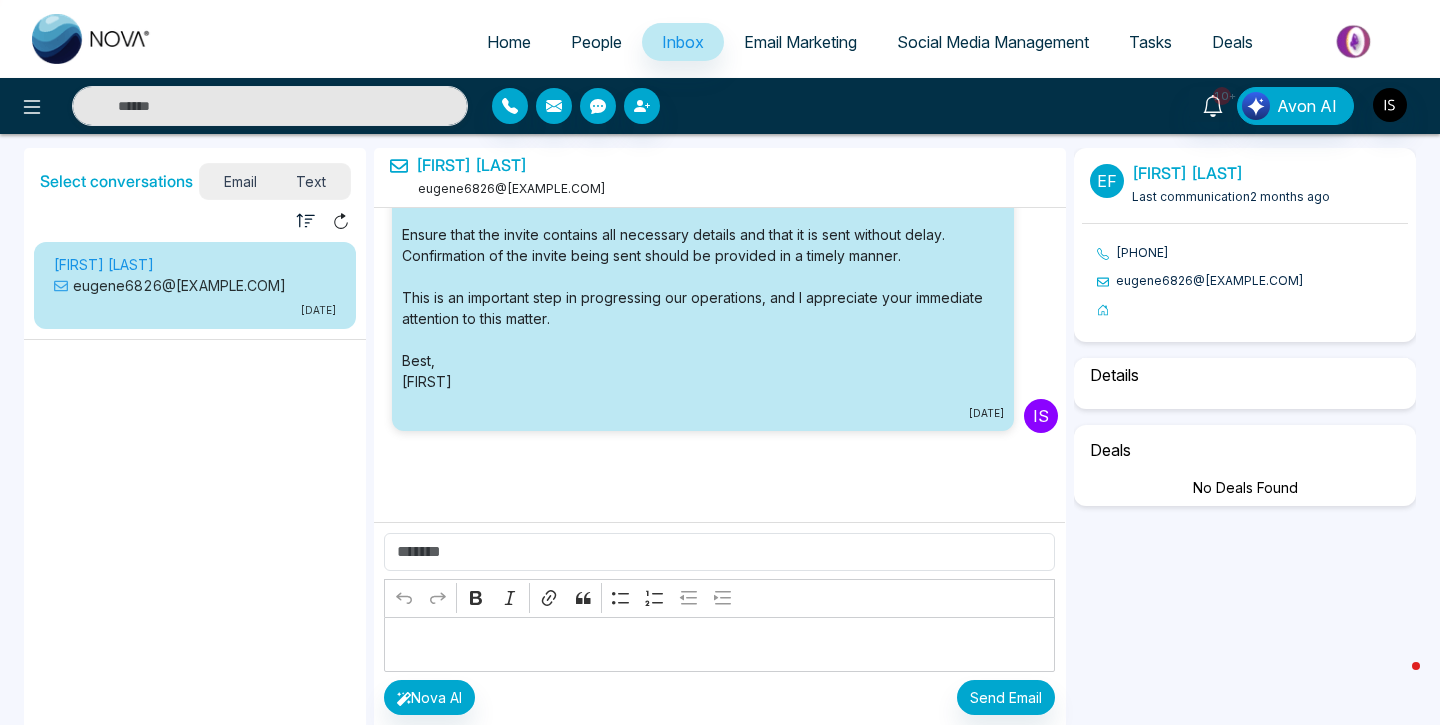 select on "*****" 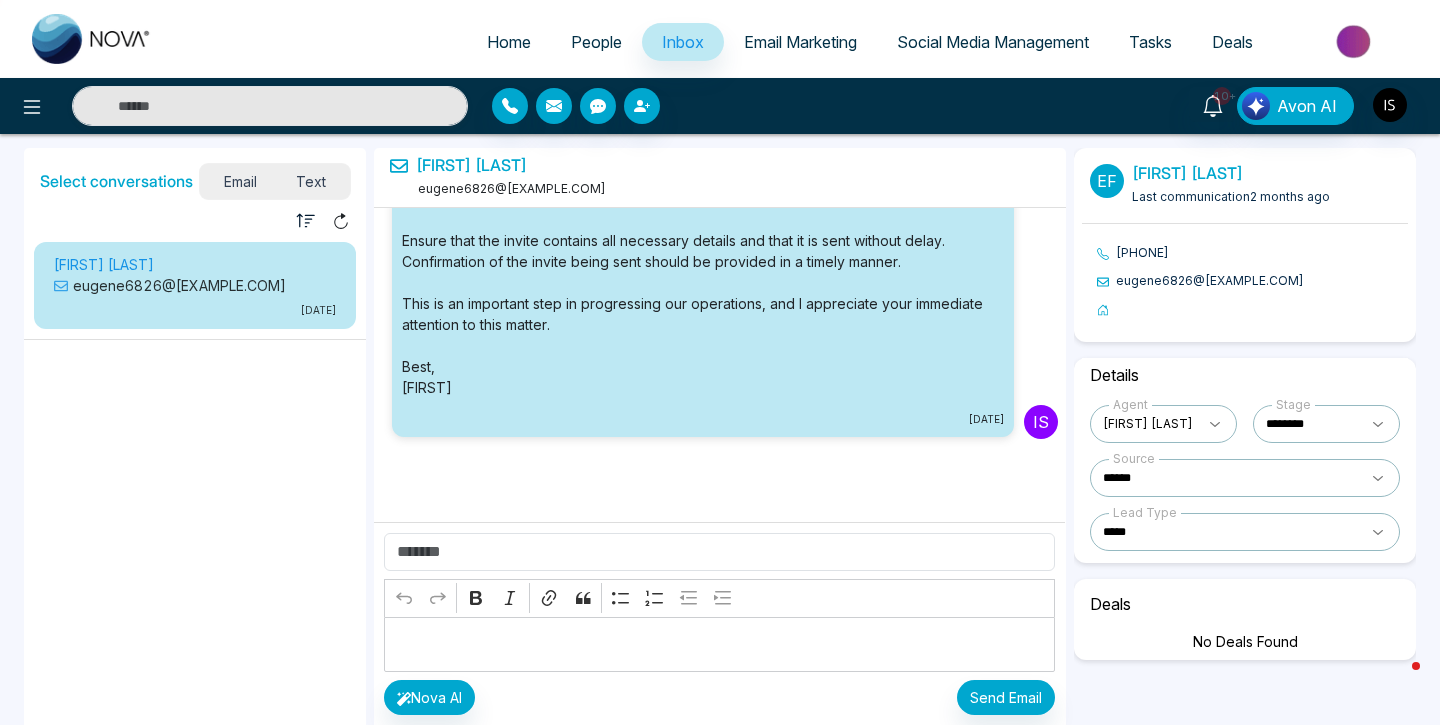 scroll, scrollTop: 517, scrollLeft: 0, axis: vertical 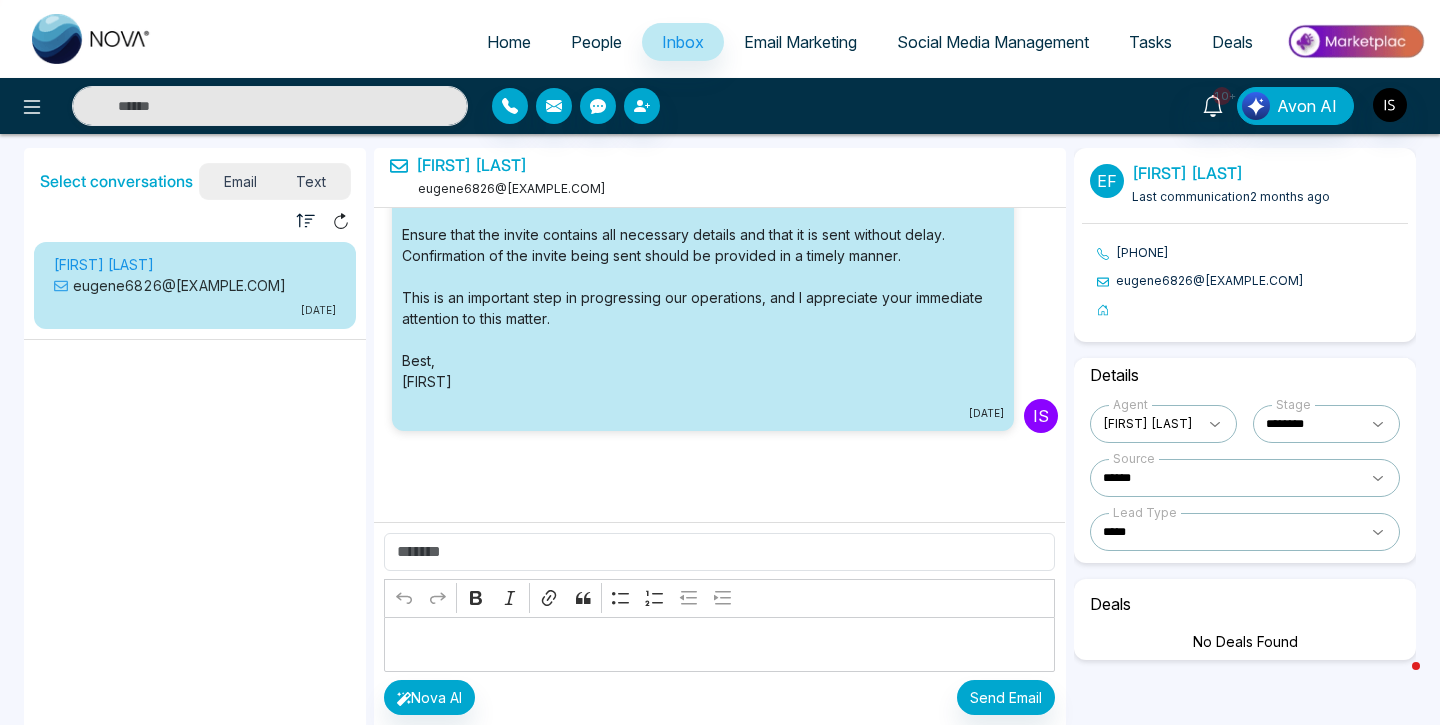 click on "Home" at bounding box center (509, 42) 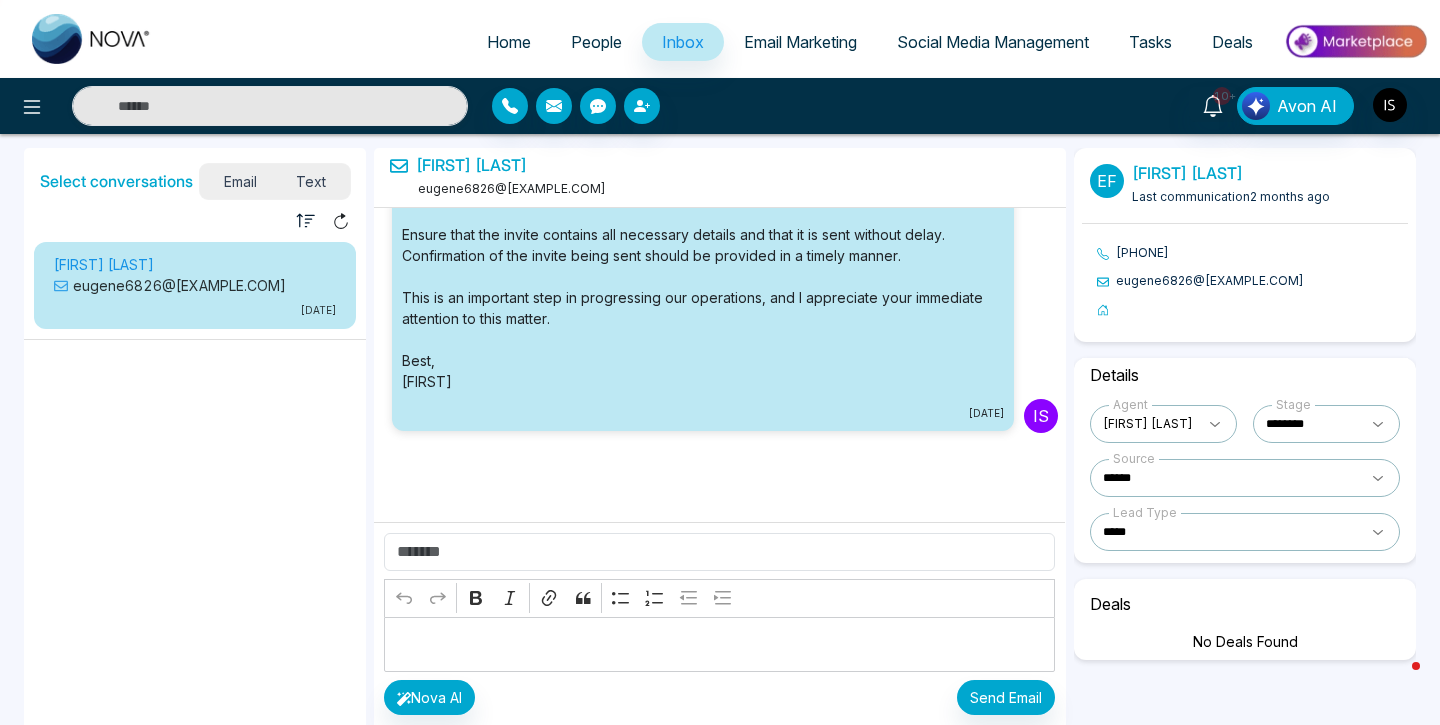 select on "*" 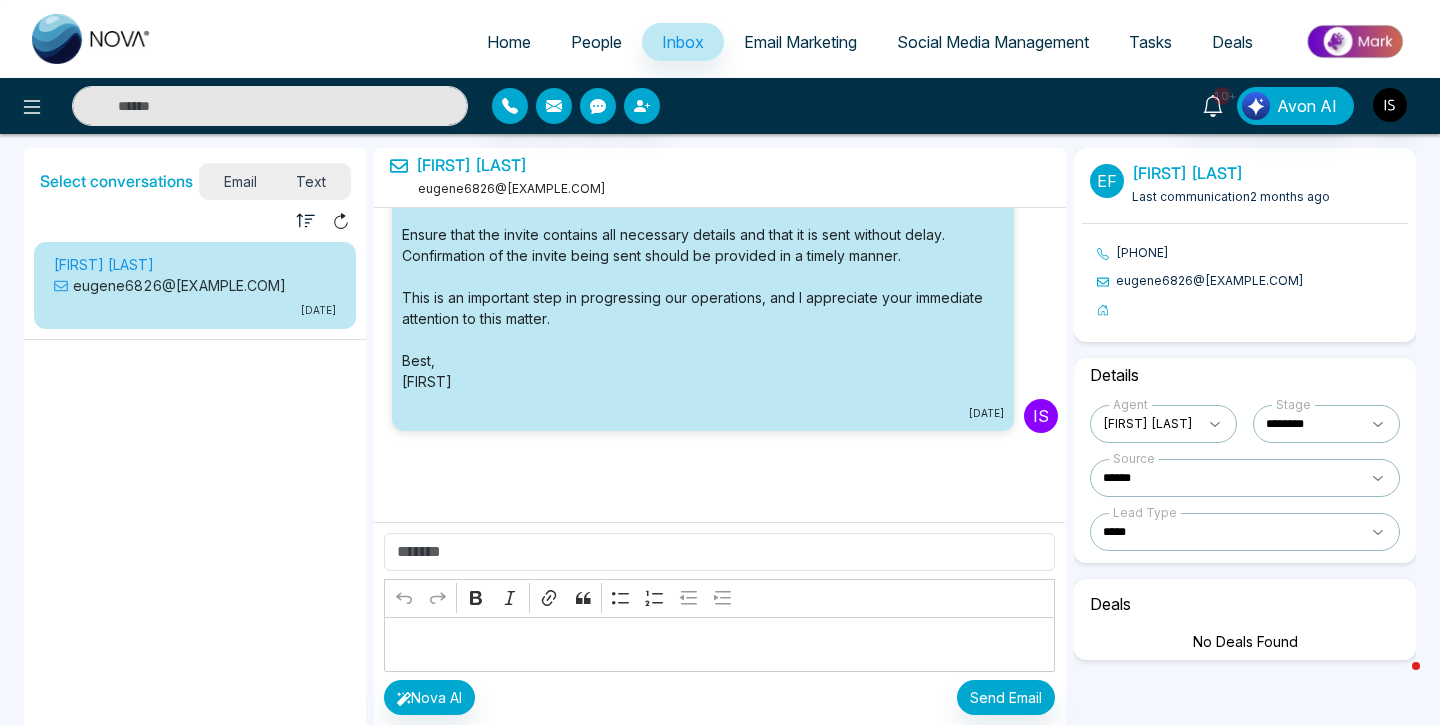 select on "*" 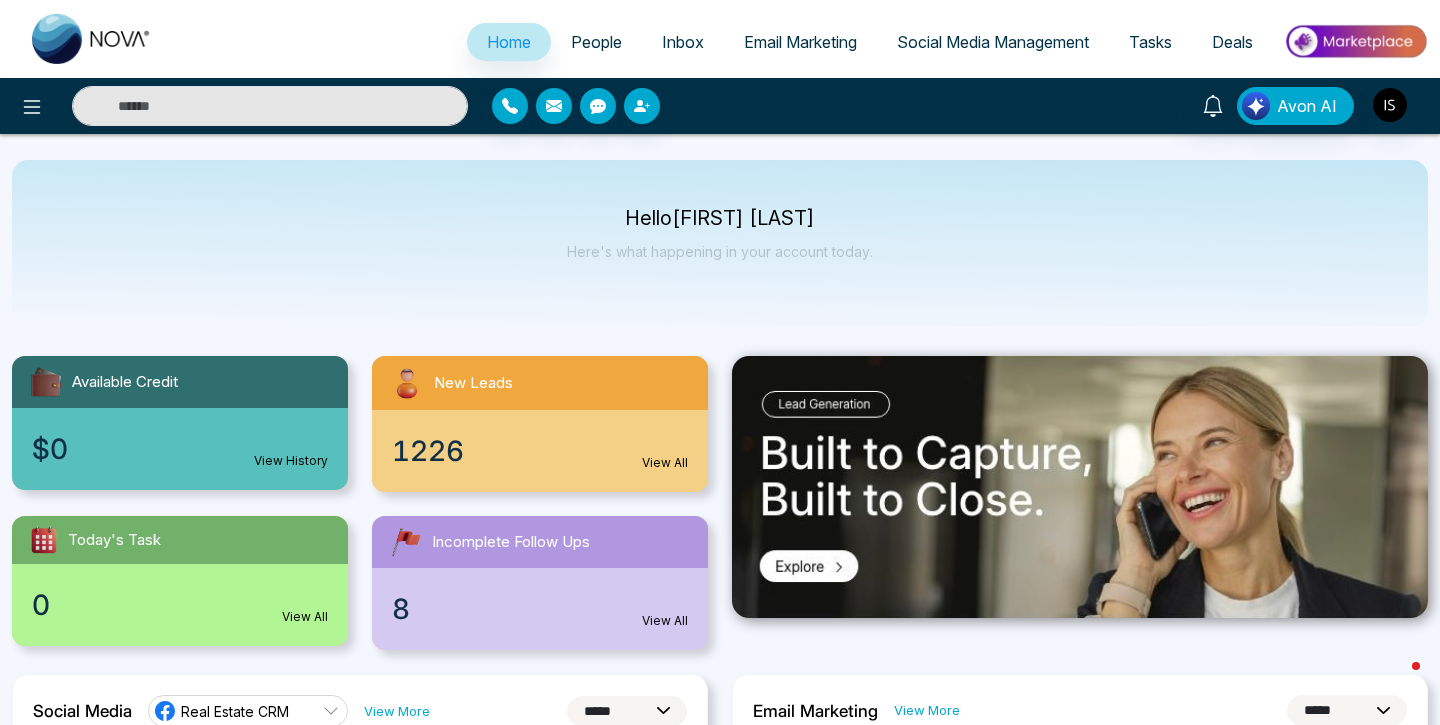 click on "People" at bounding box center (596, 42) 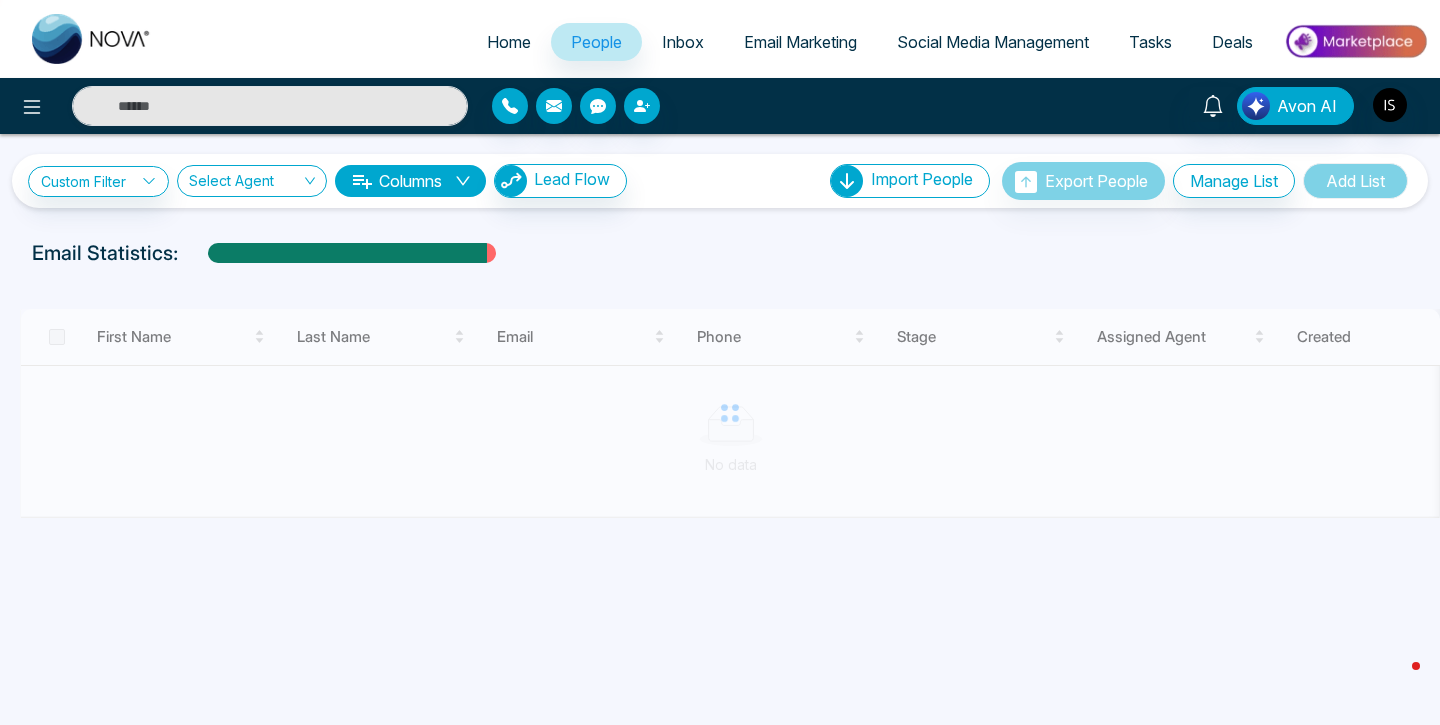 click on "Email Marketing" at bounding box center [800, 42] 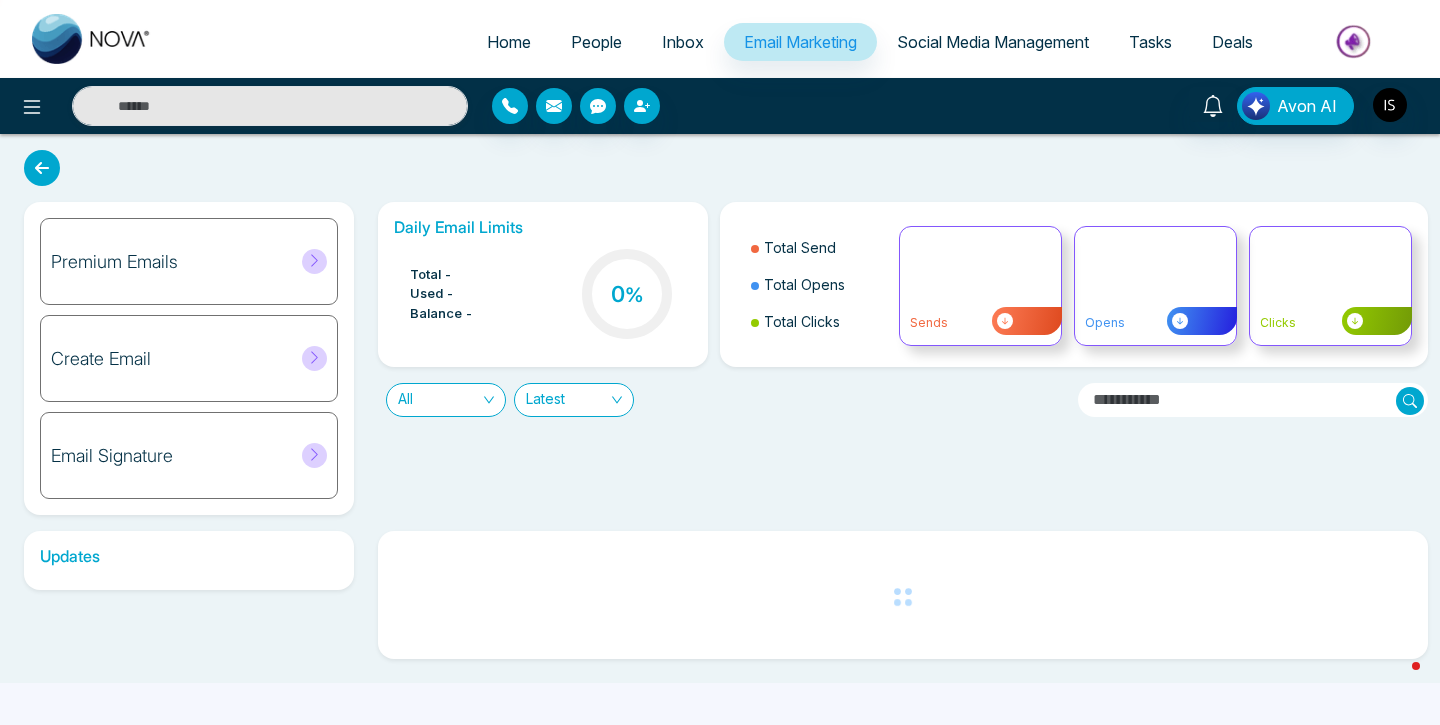 click on "Social Media Management" at bounding box center [993, 42] 